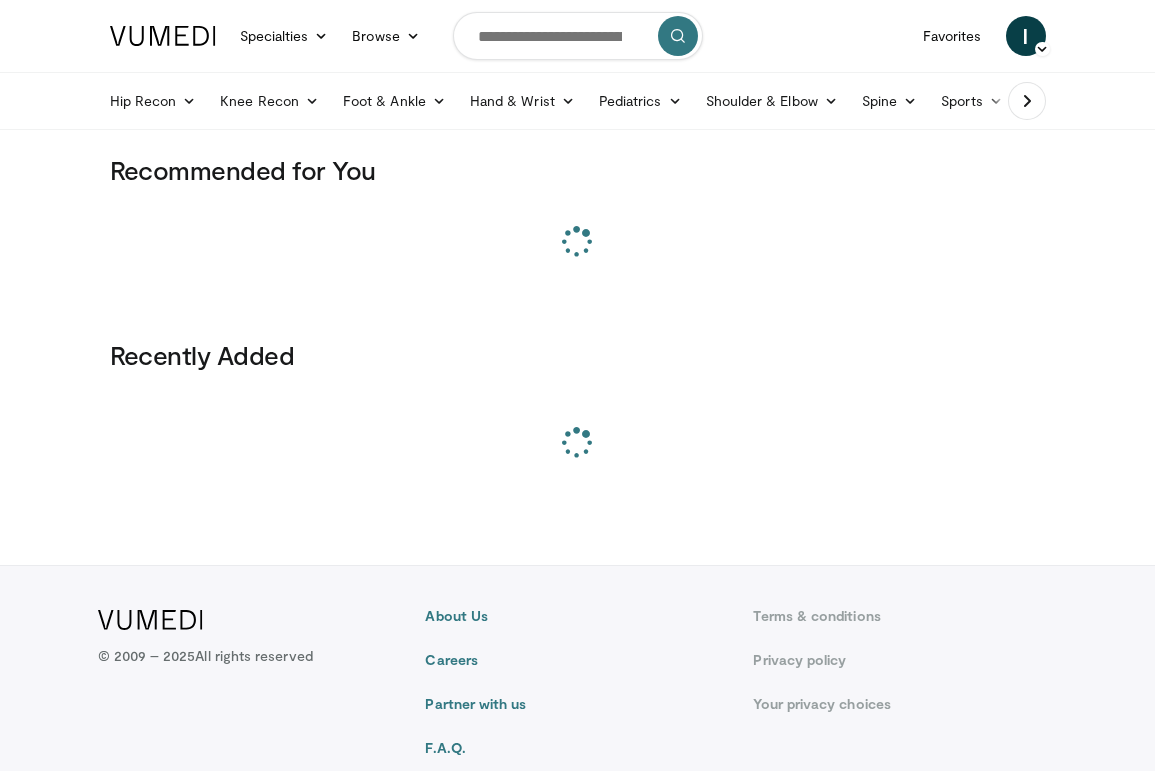 scroll, scrollTop: 0, scrollLeft: 0, axis: both 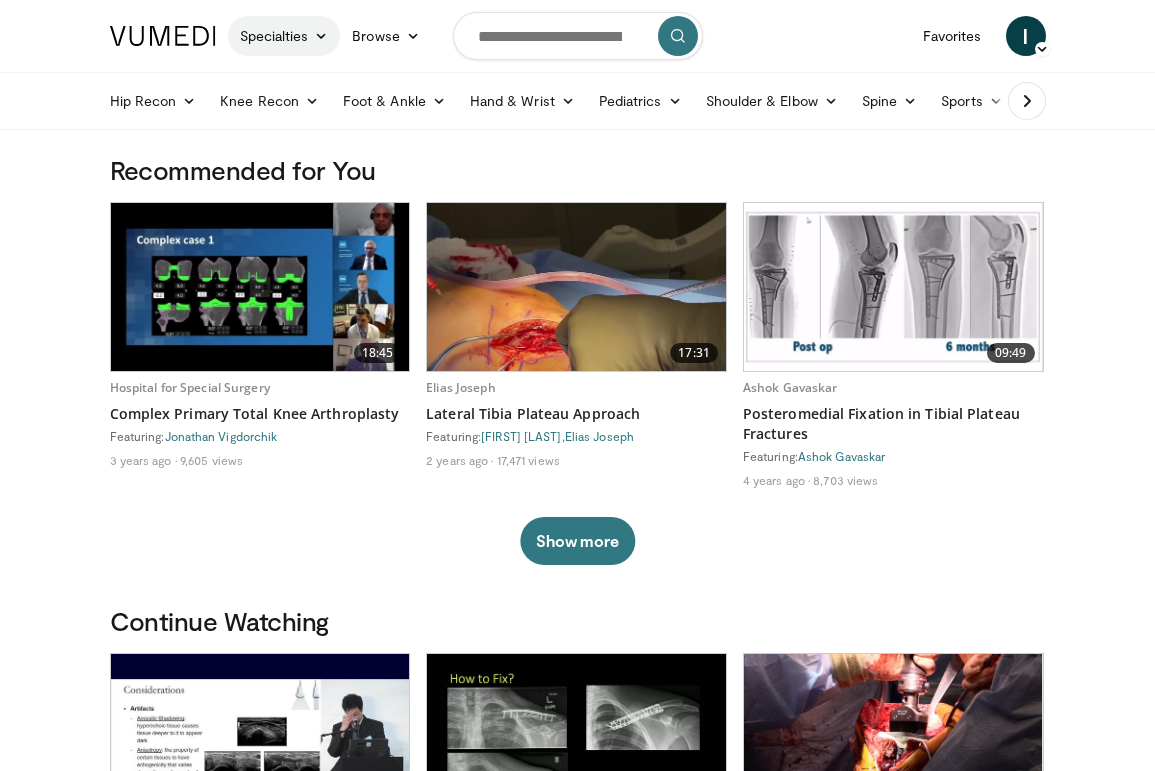 click on "Specialties" at bounding box center (284, 36) 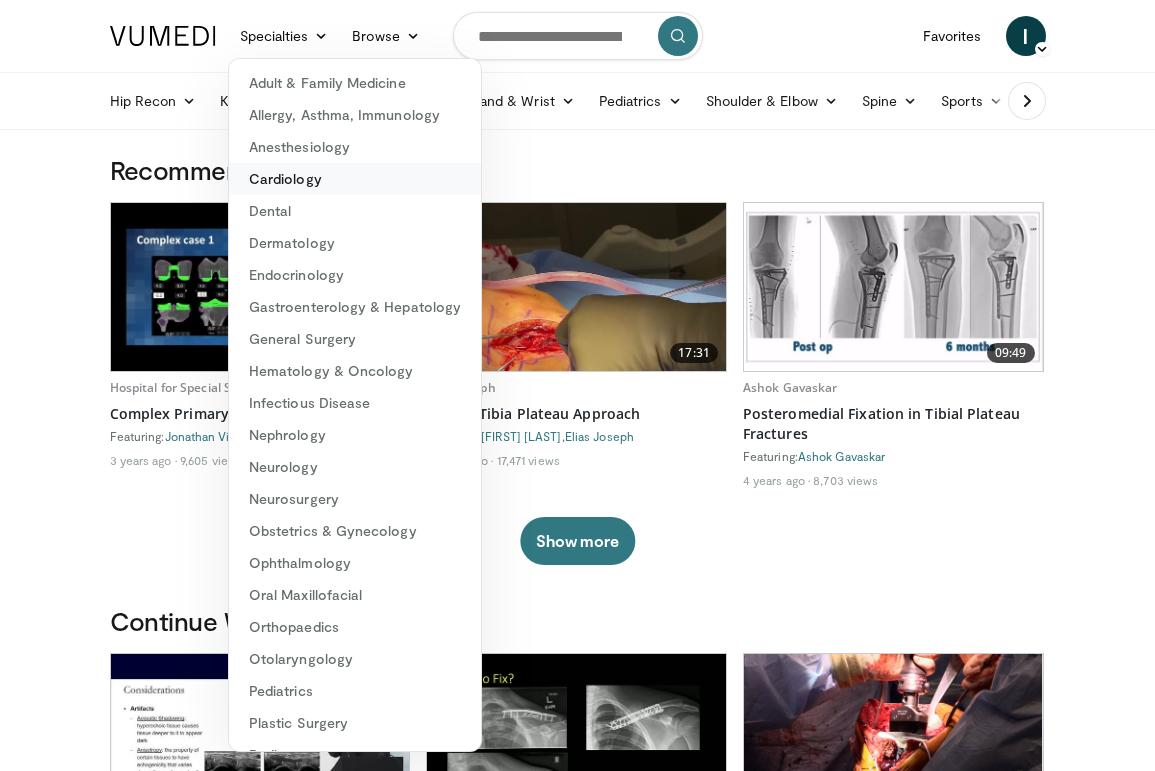 click on "Cardiology" at bounding box center [355, 179] 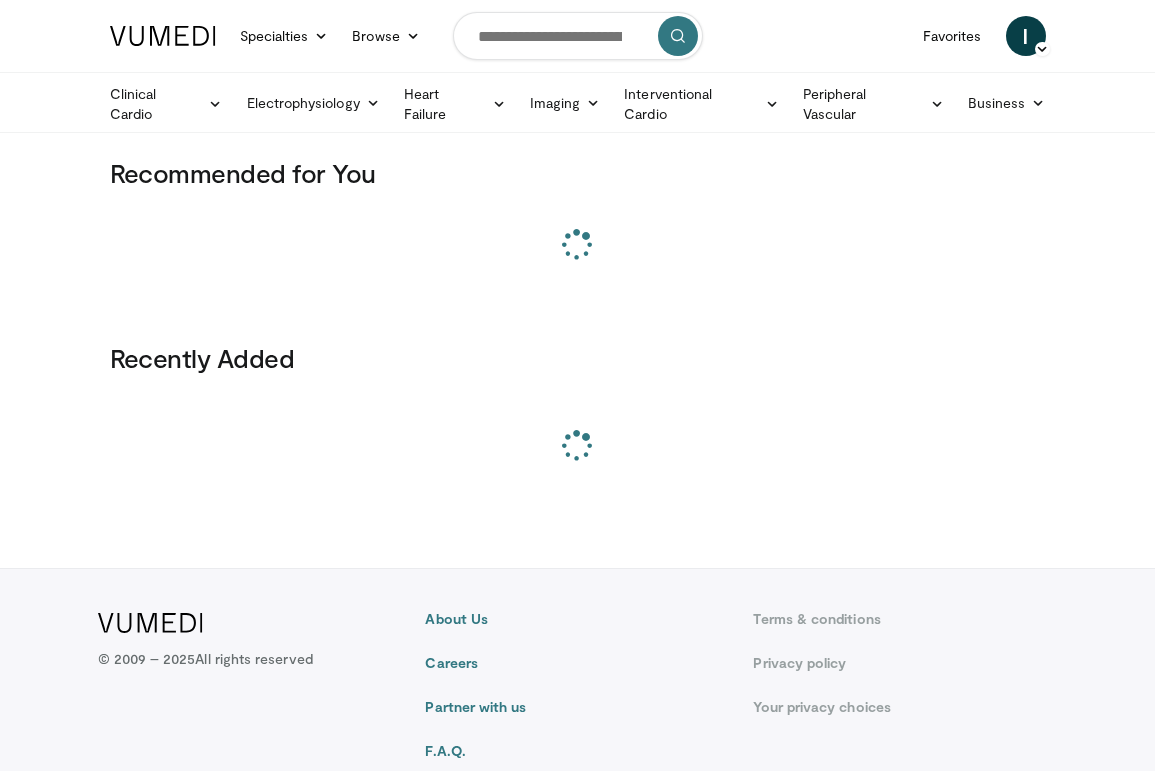 scroll, scrollTop: 0, scrollLeft: 0, axis: both 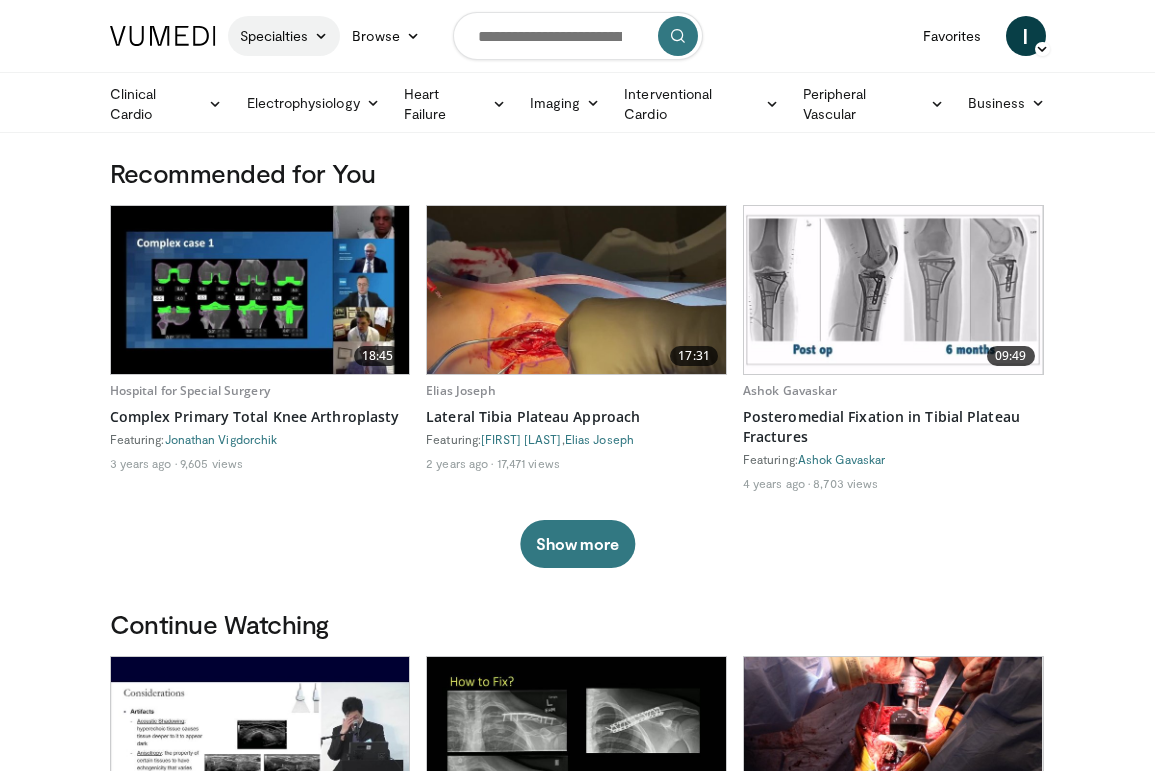 click on "Specialties" at bounding box center (284, 36) 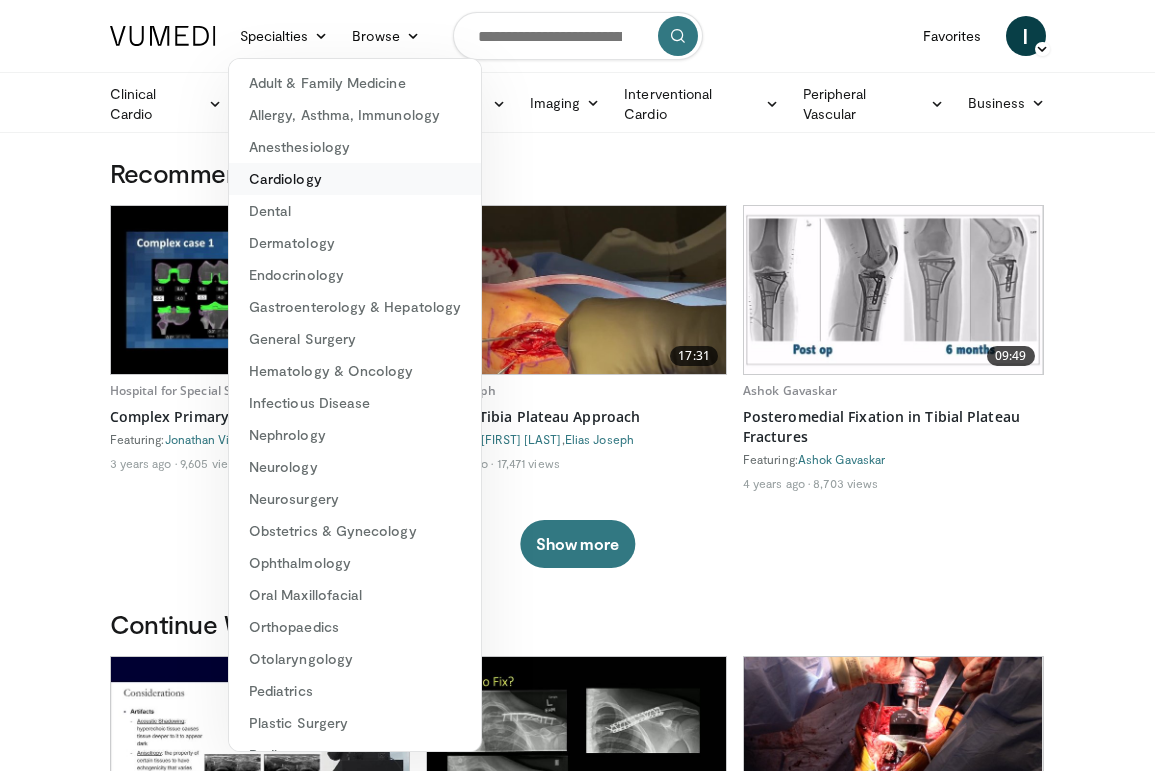 click on "Cardiology" at bounding box center (355, 179) 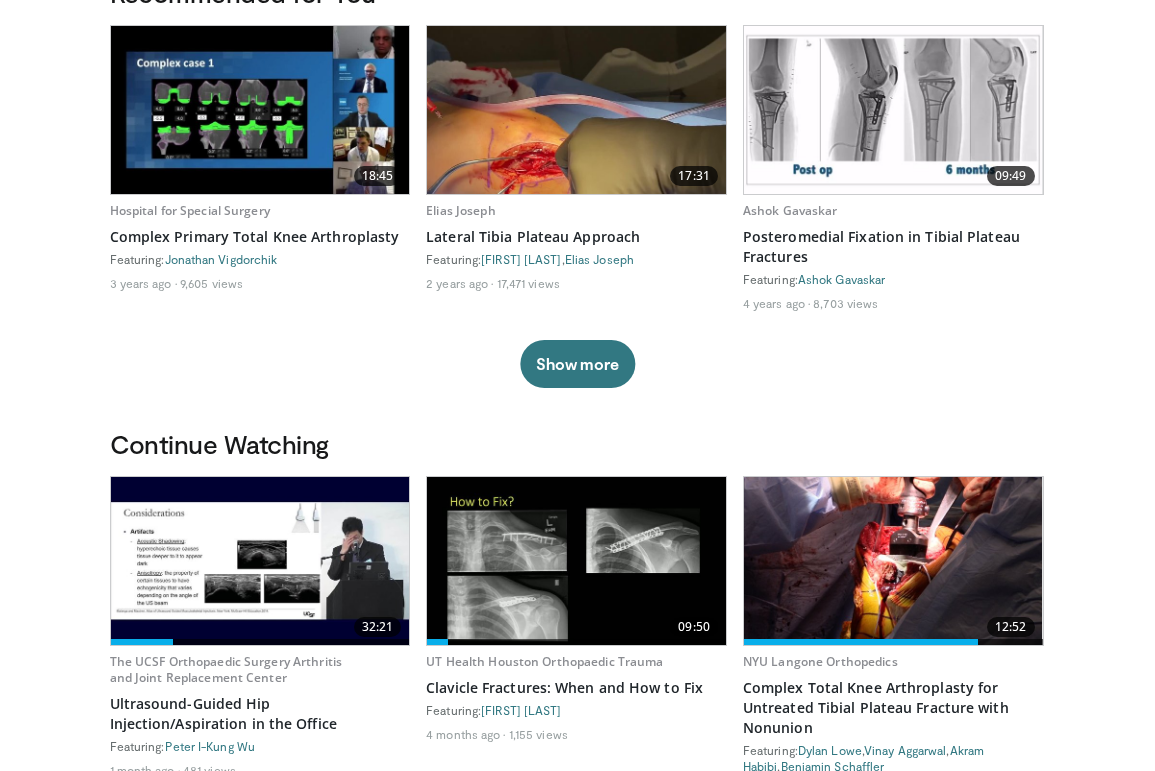 scroll, scrollTop: 0, scrollLeft: 0, axis: both 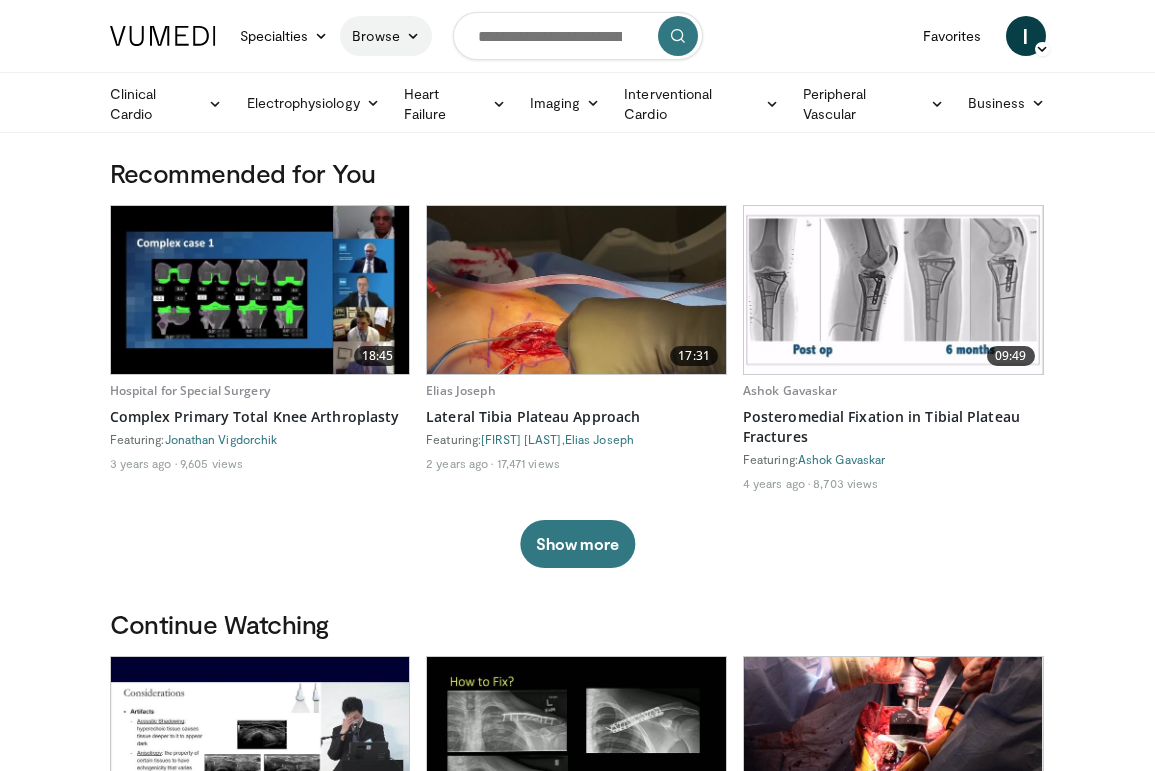 click at bounding box center [413, 36] 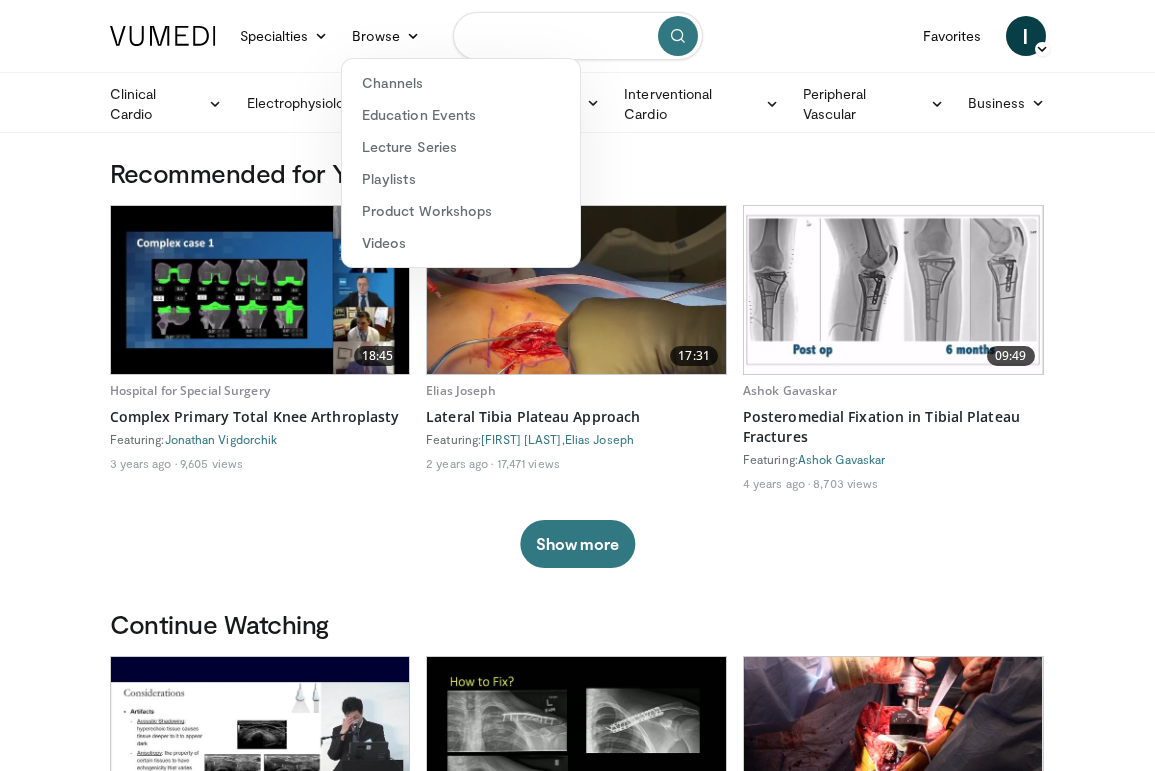click at bounding box center (578, 36) 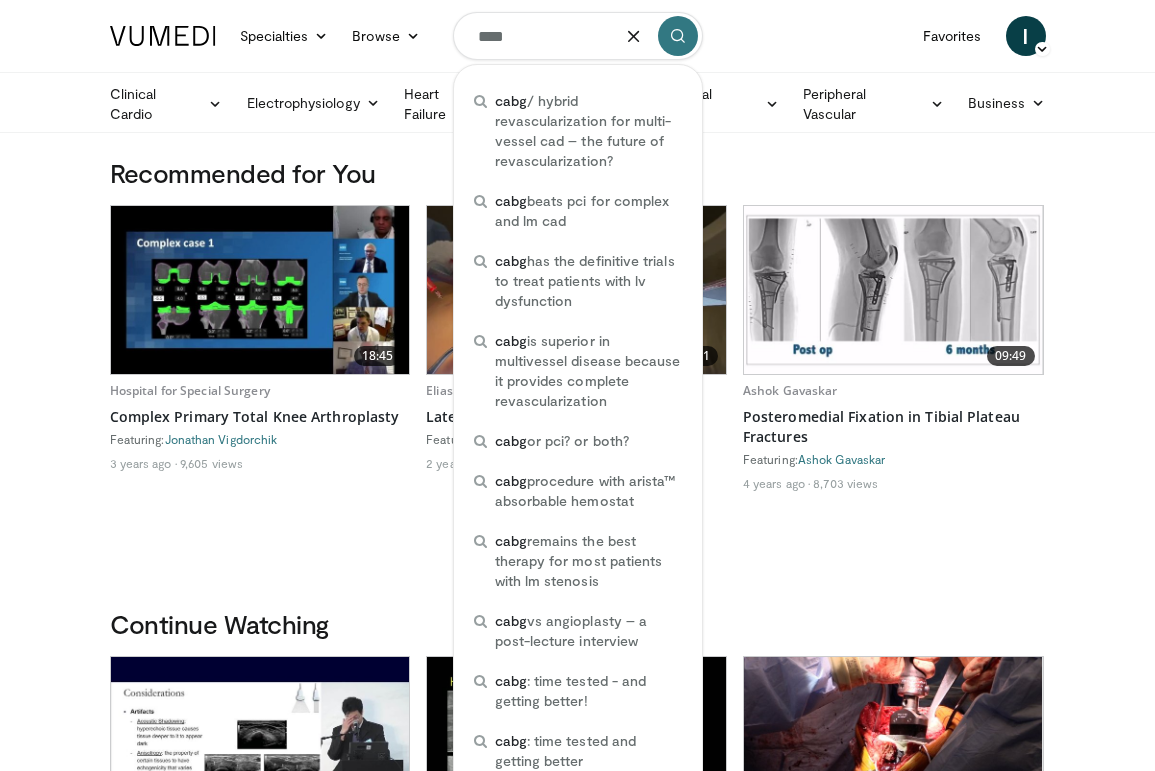 type on "****" 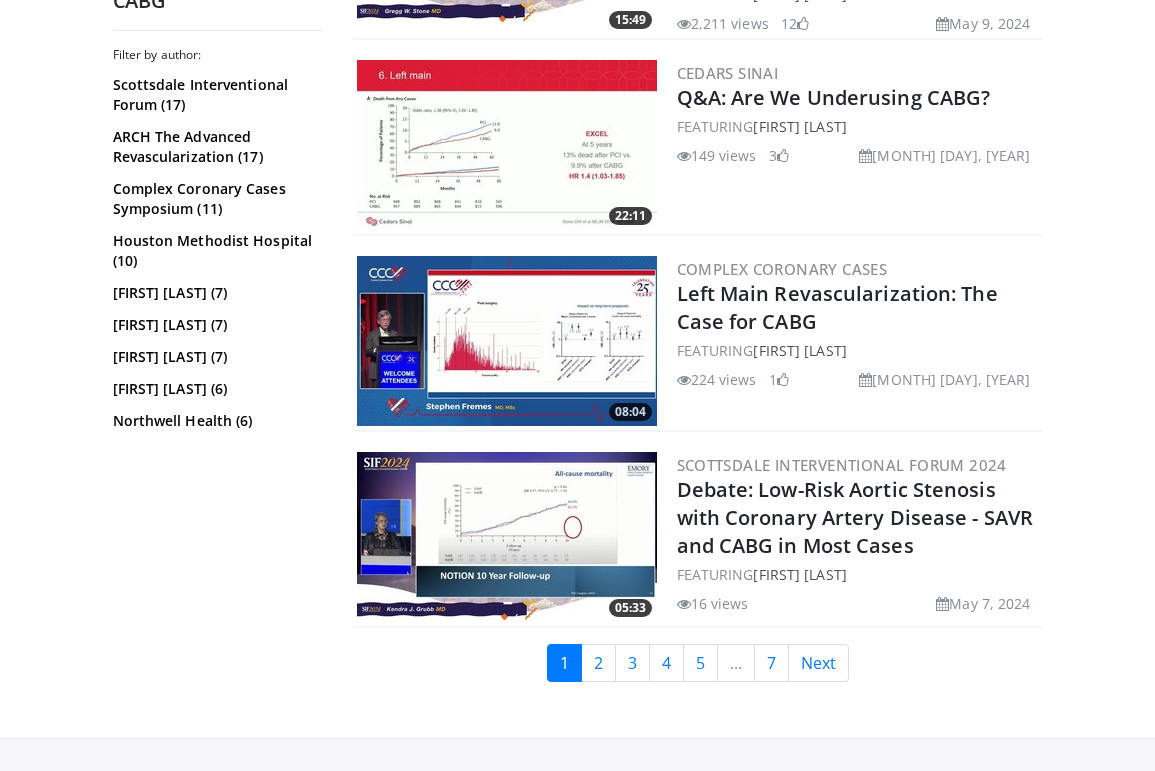 scroll, scrollTop: 5315, scrollLeft: 0, axis: vertical 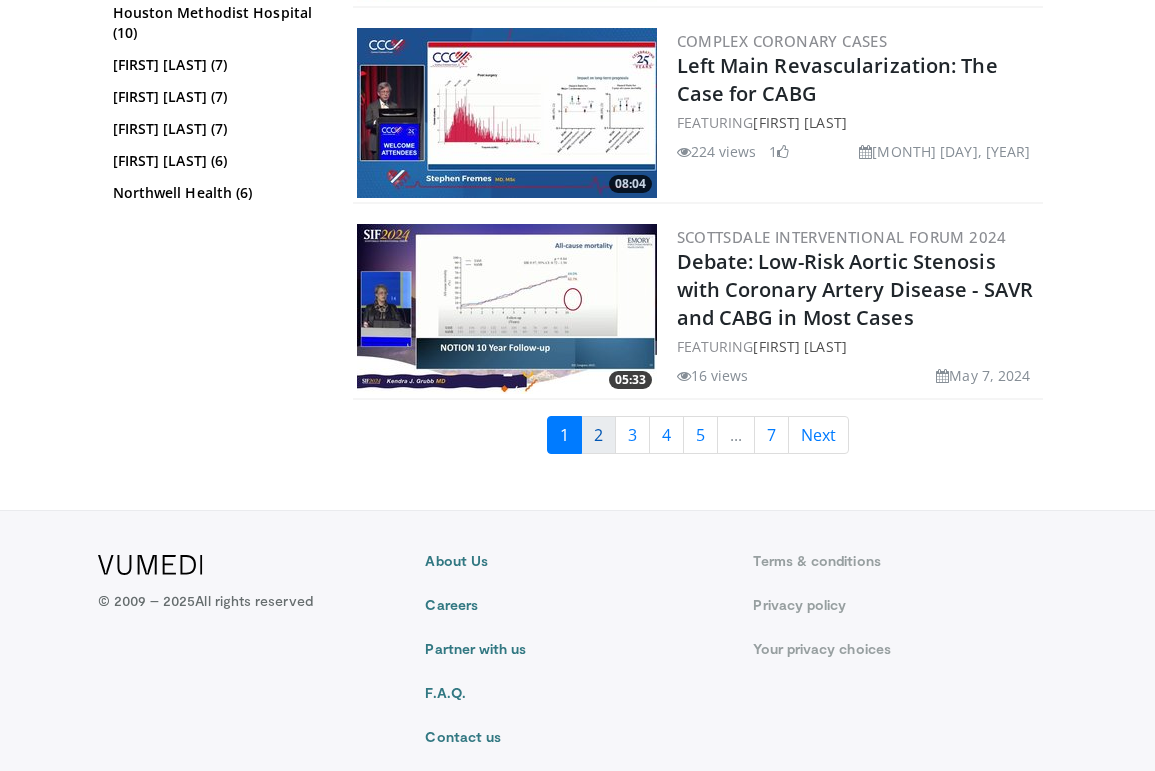 click on "2" at bounding box center [598, 435] 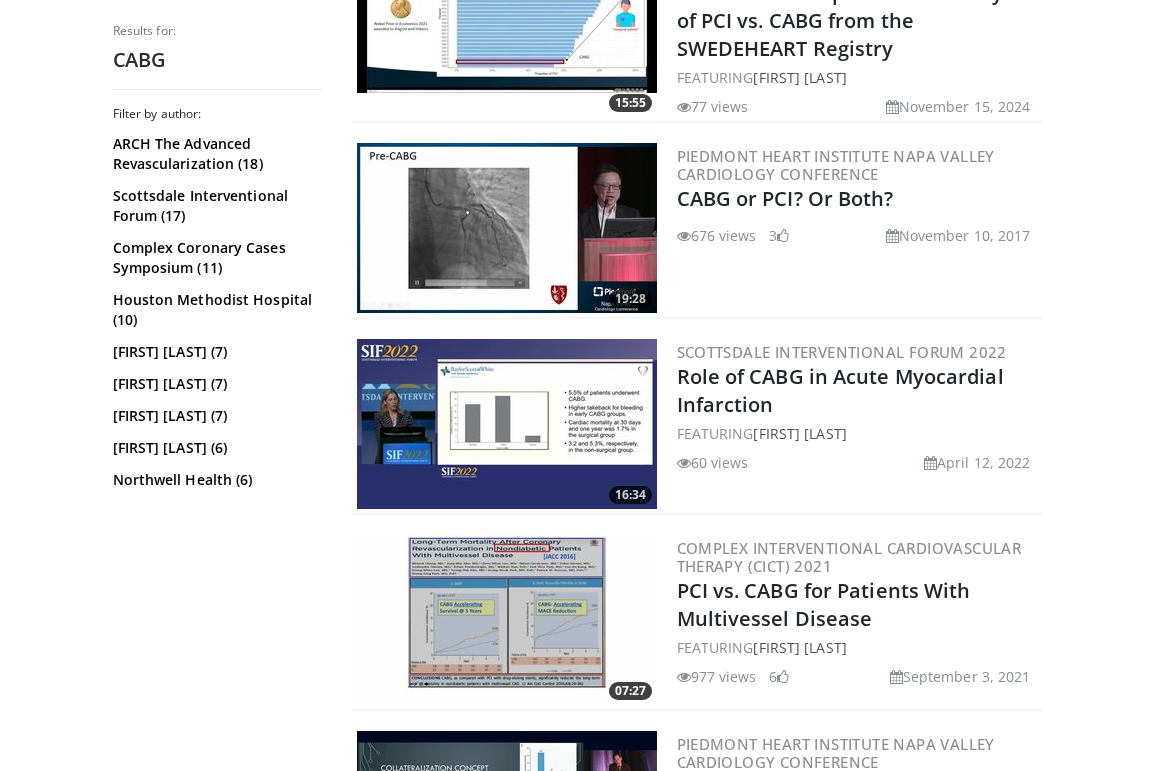 scroll, scrollTop: 0, scrollLeft: 0, axis: both 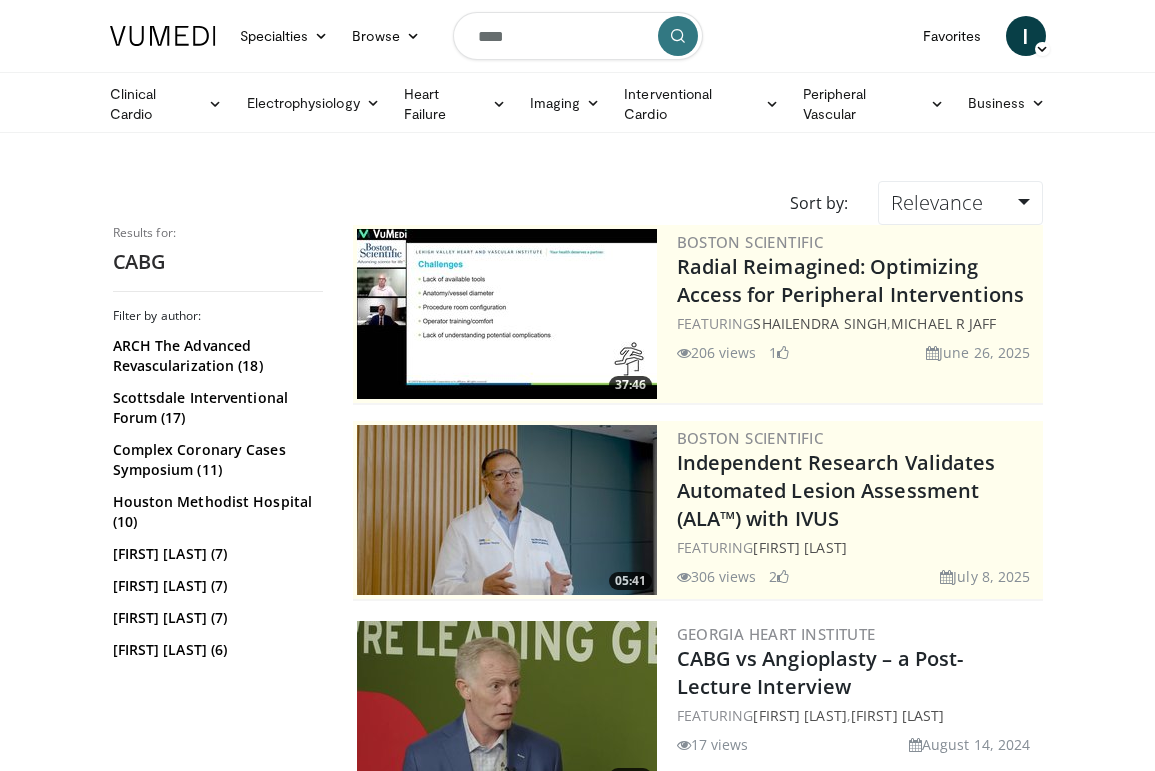 click on "****" at bounding box center [578, 36] 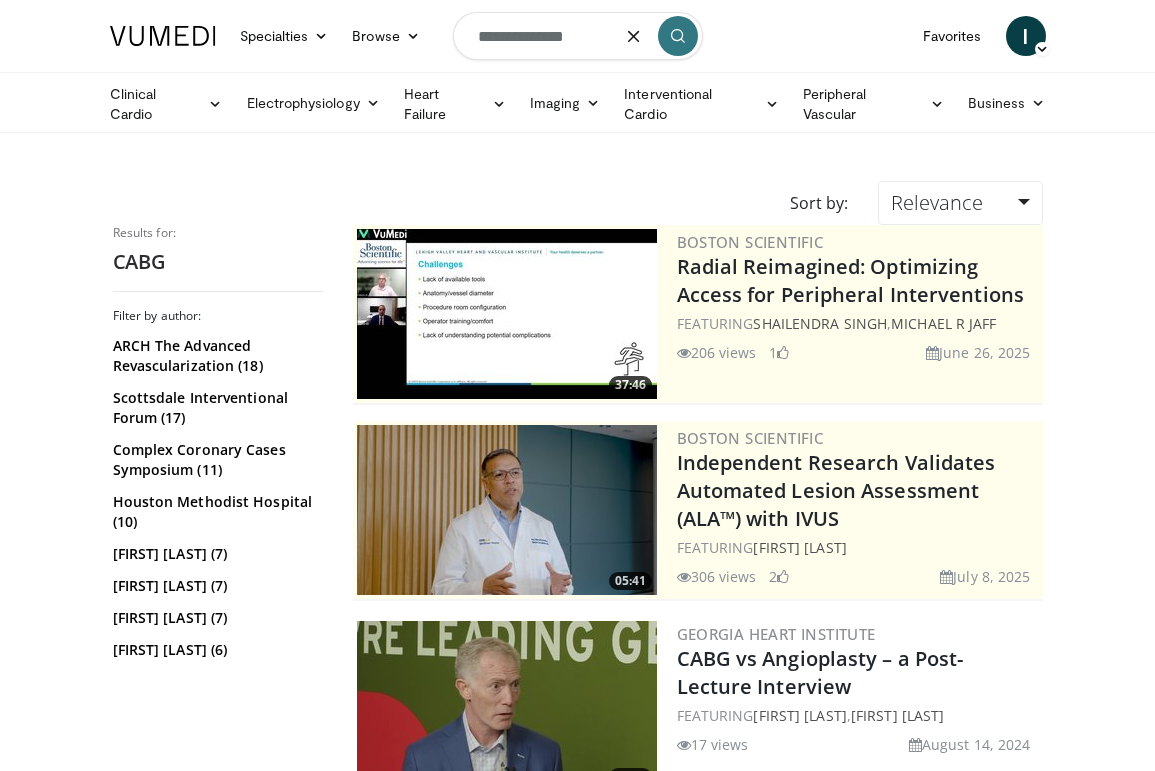 type on "**********" 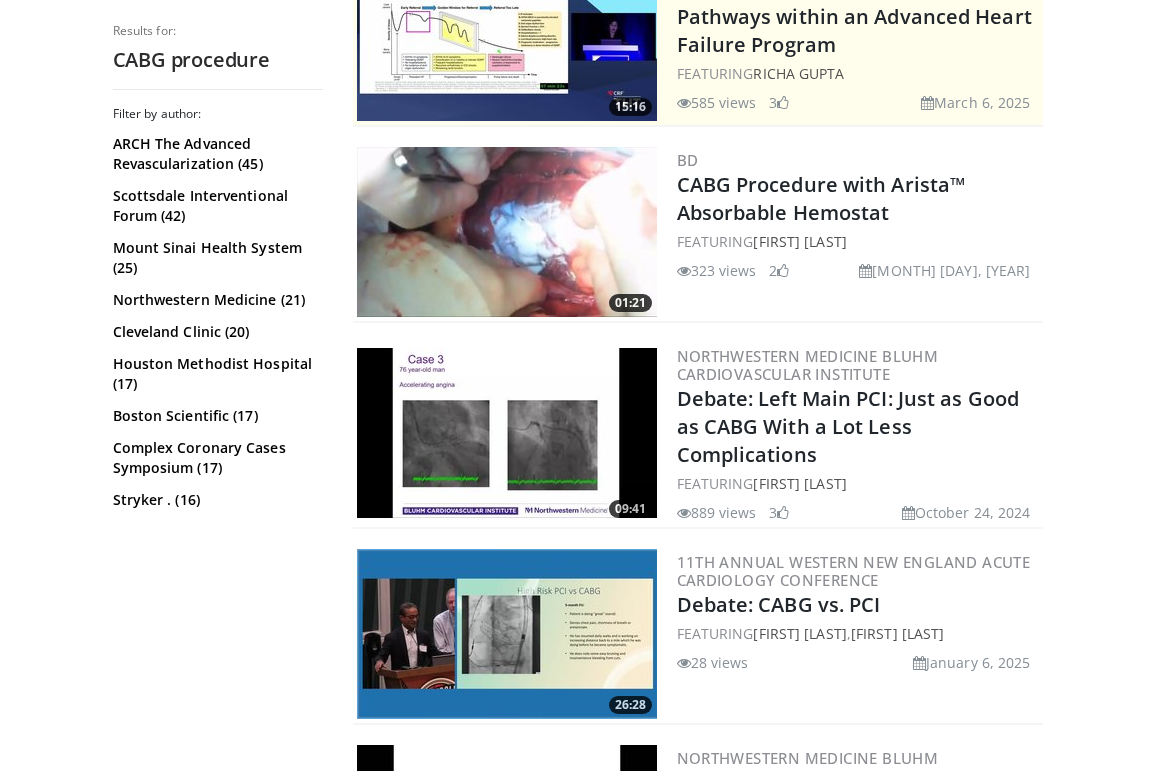 scroll, scrollTop: 0, scrollLeft: 0, axis: both 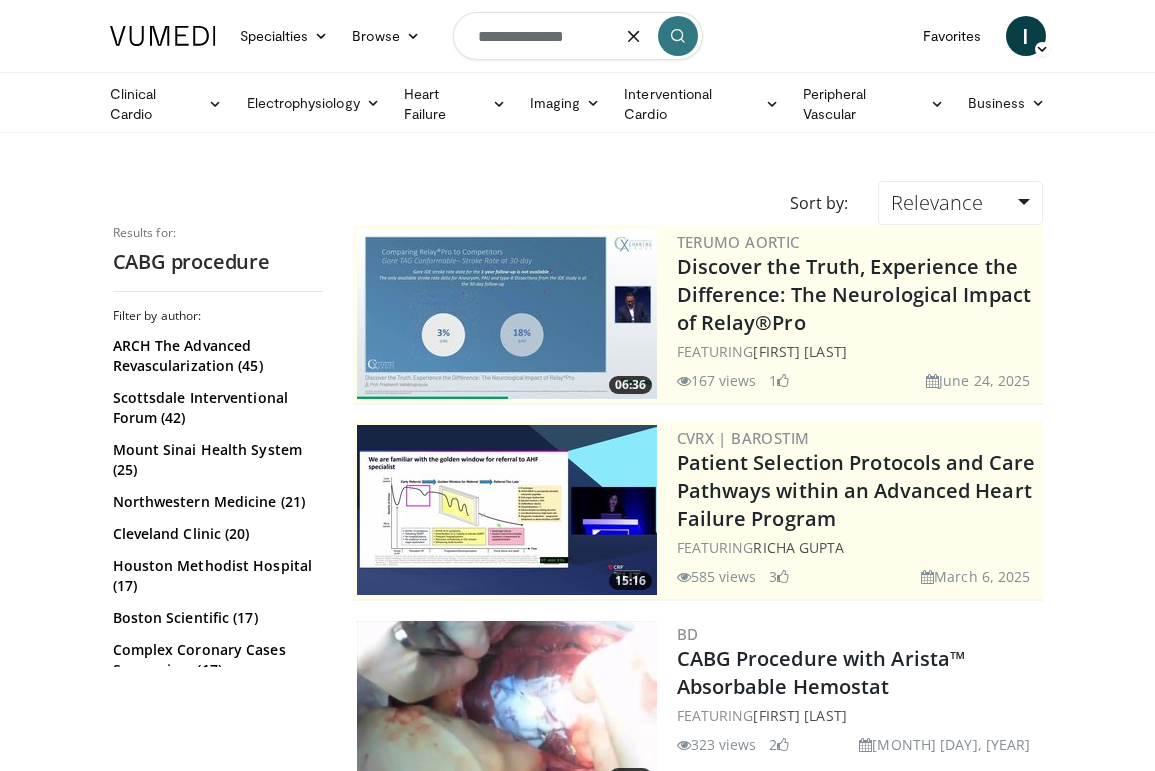 drag, startPoint x: 618, startPoint y: 34, endPoint x: 452, endPoint y: 30, distance: 166.04819 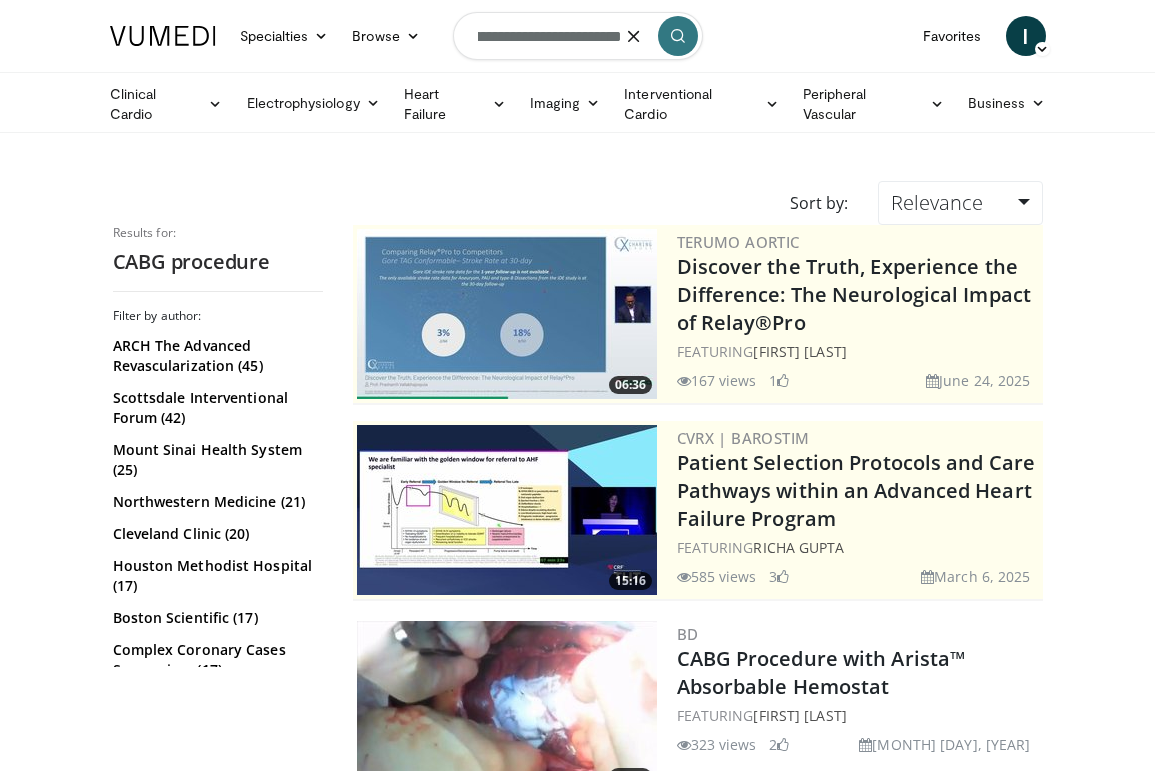 scroll, scrollTop: 0, scrollLeft: 62, axis: horizontal 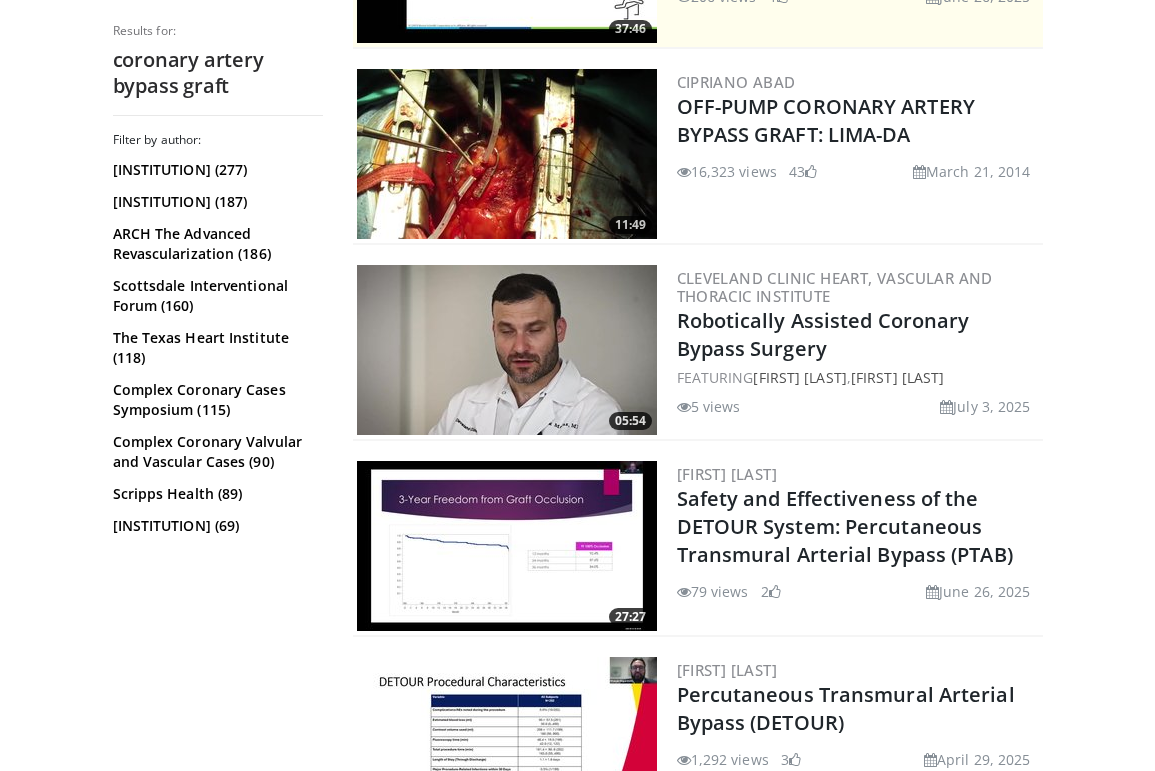 click at bounding box center [507, 154] 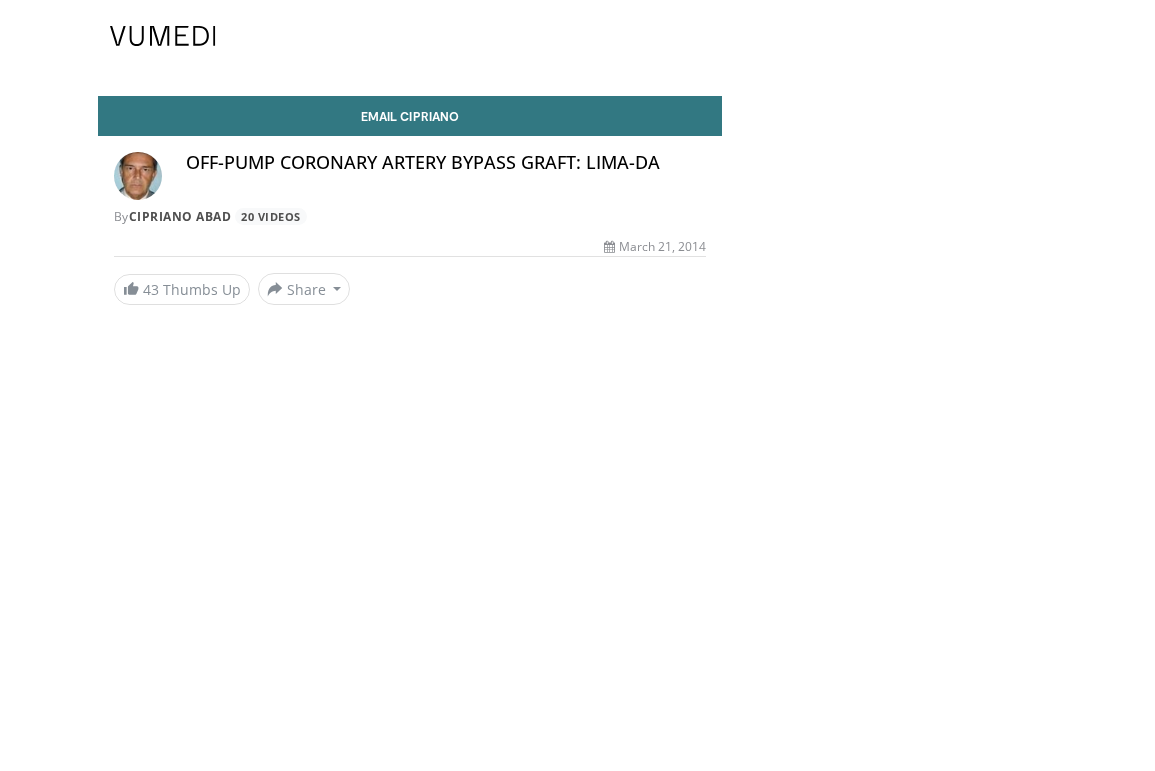 scroll, scrollTop: 0, scrollLeft: 0, axis: both 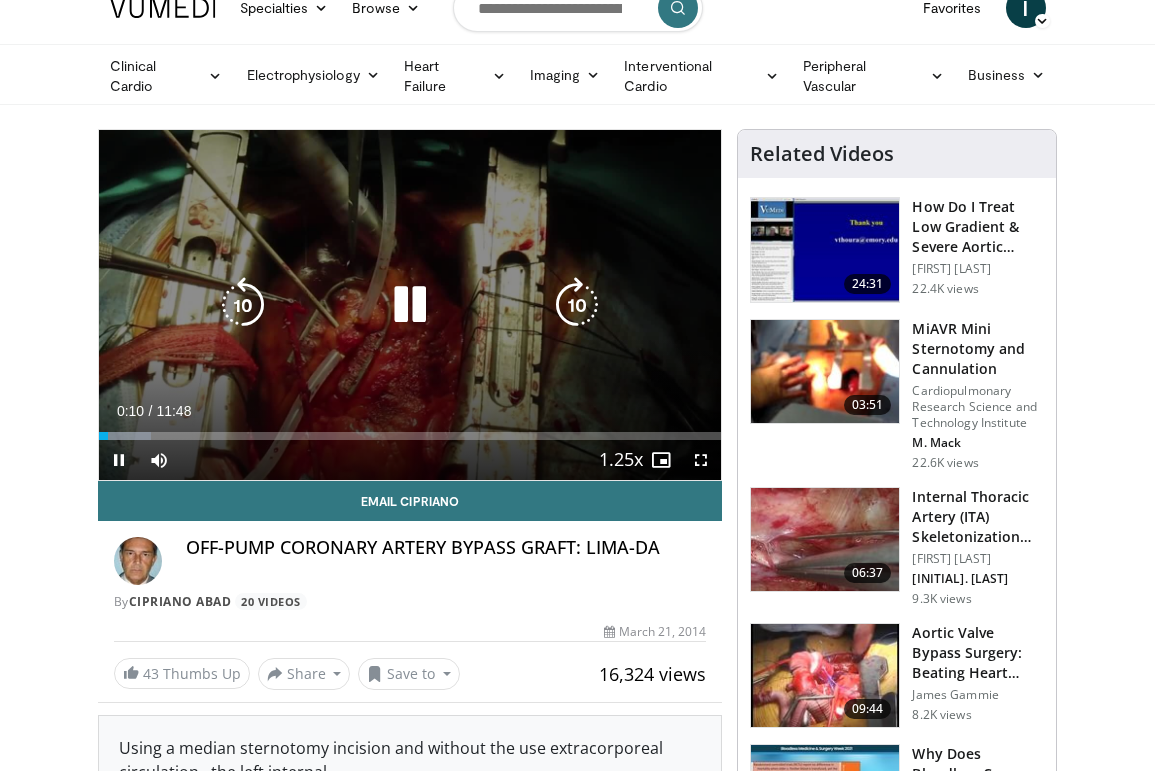 click at bounding box center (577, 305) 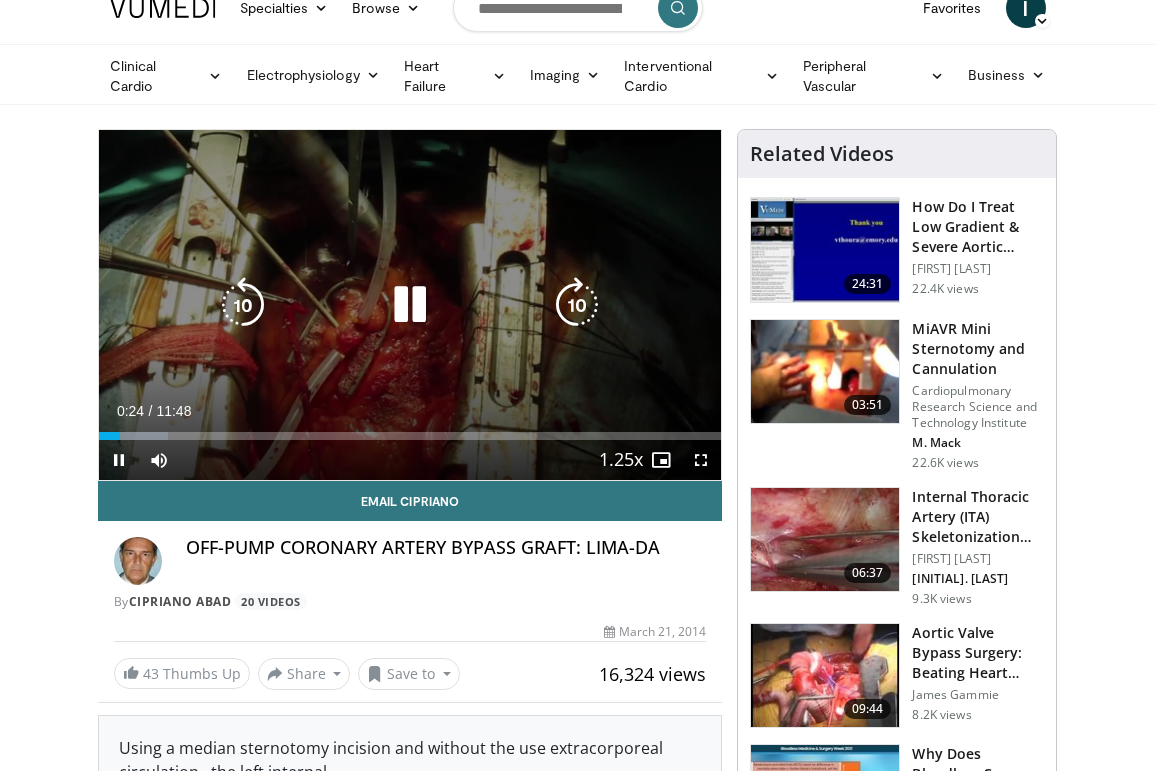 click at bounding box center (577, 305) 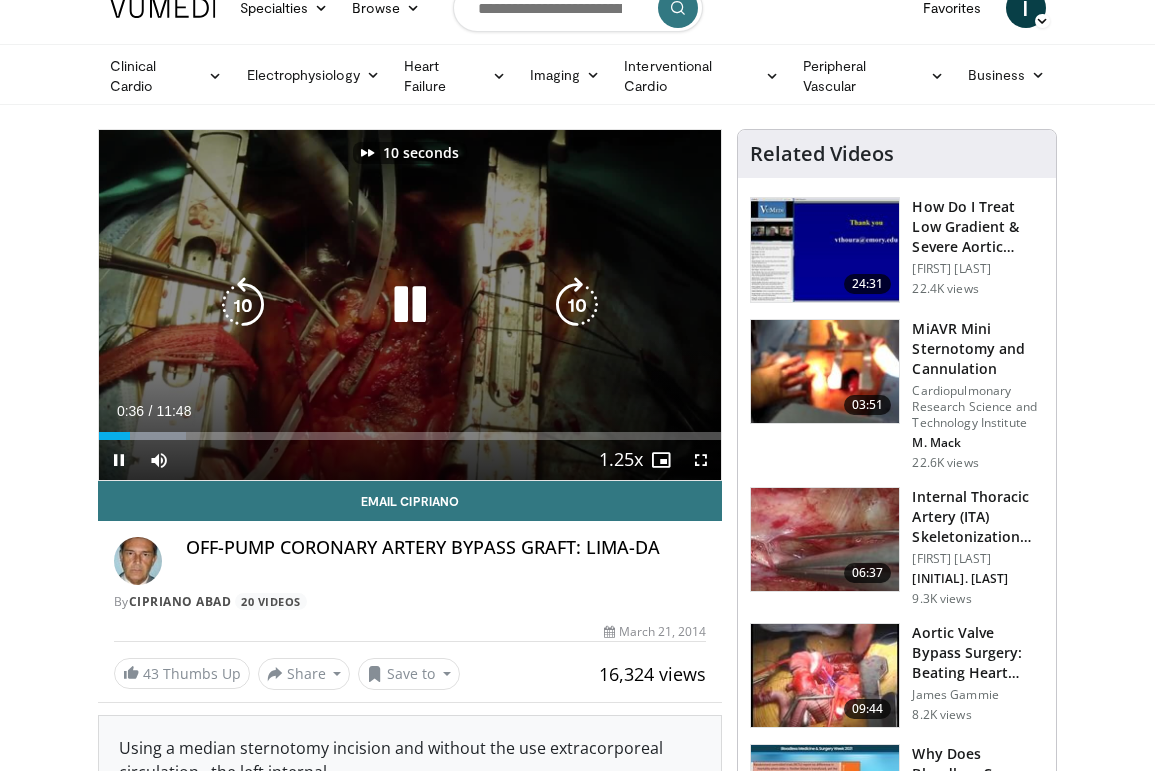 click at bounding box center (243, 305) 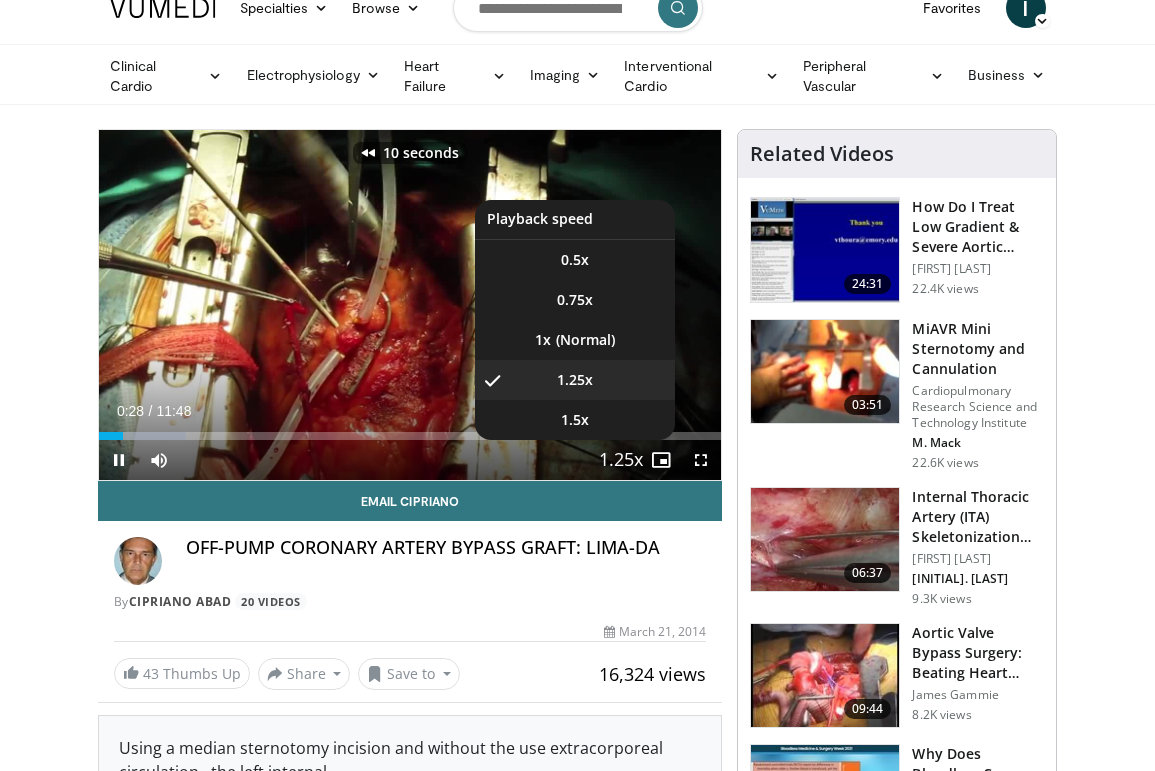 click at bounding box center [621, 461] 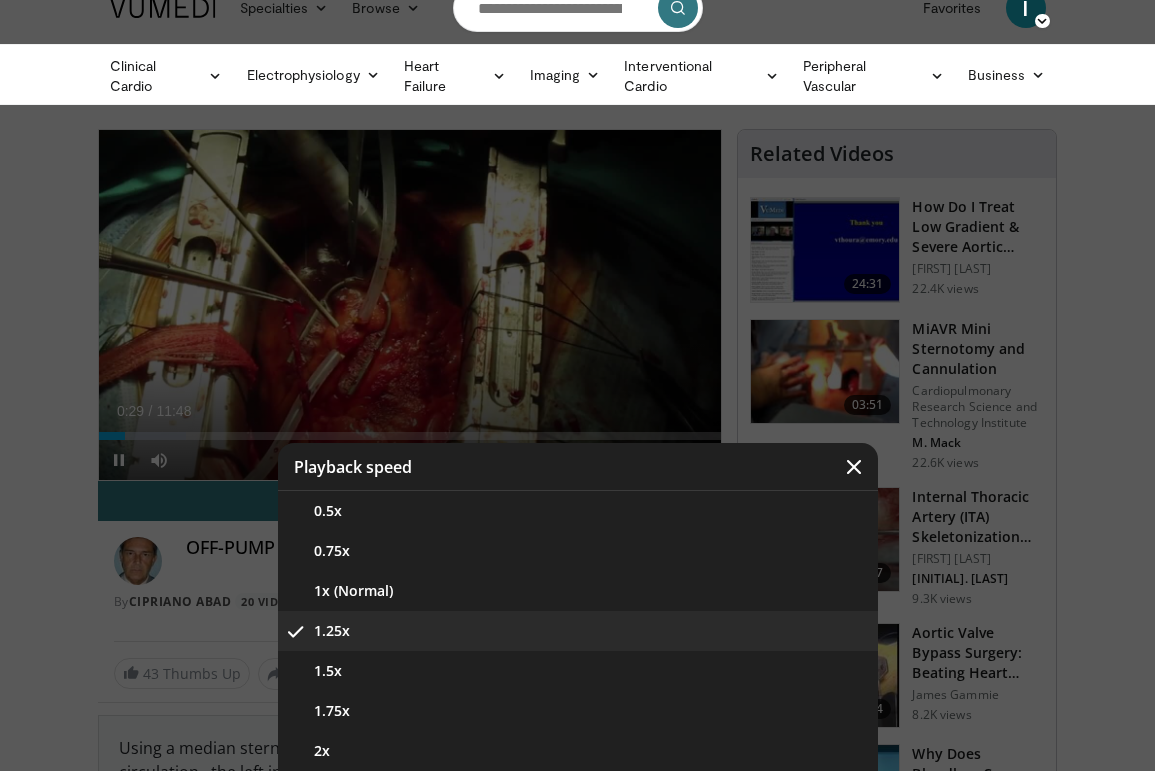 click at bounding box center (854, 467) 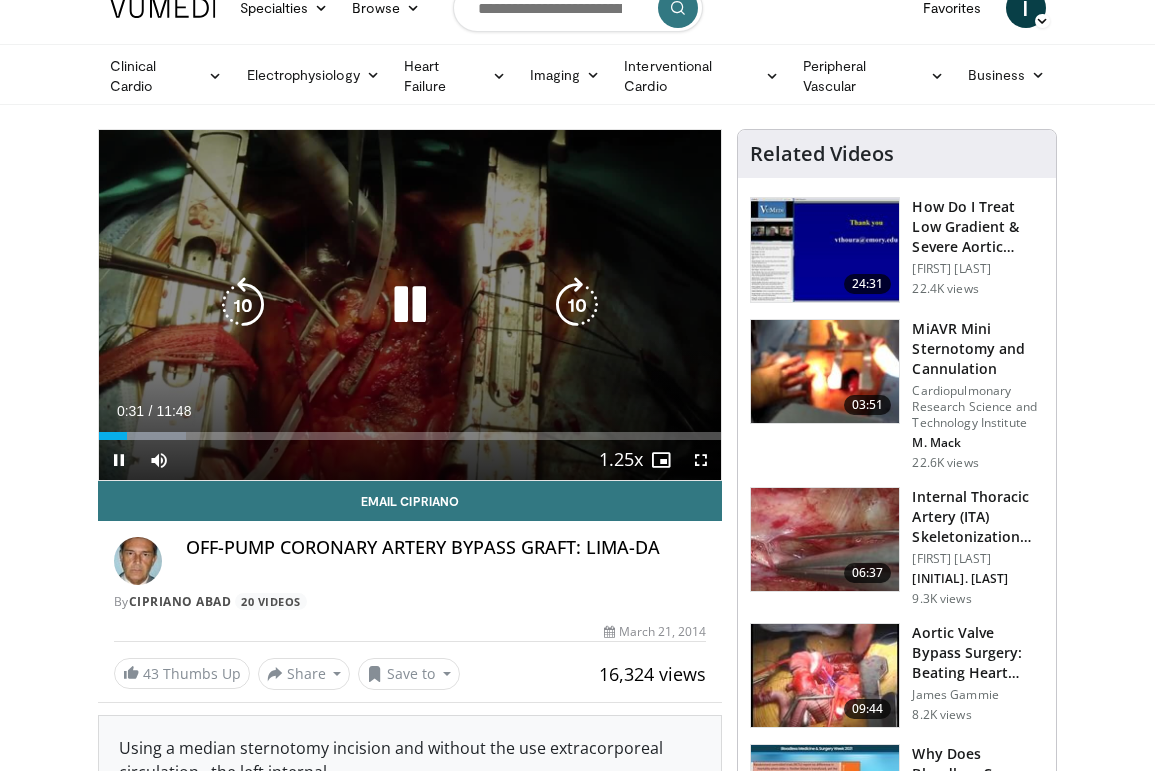 click at bounding box center [243, 305] 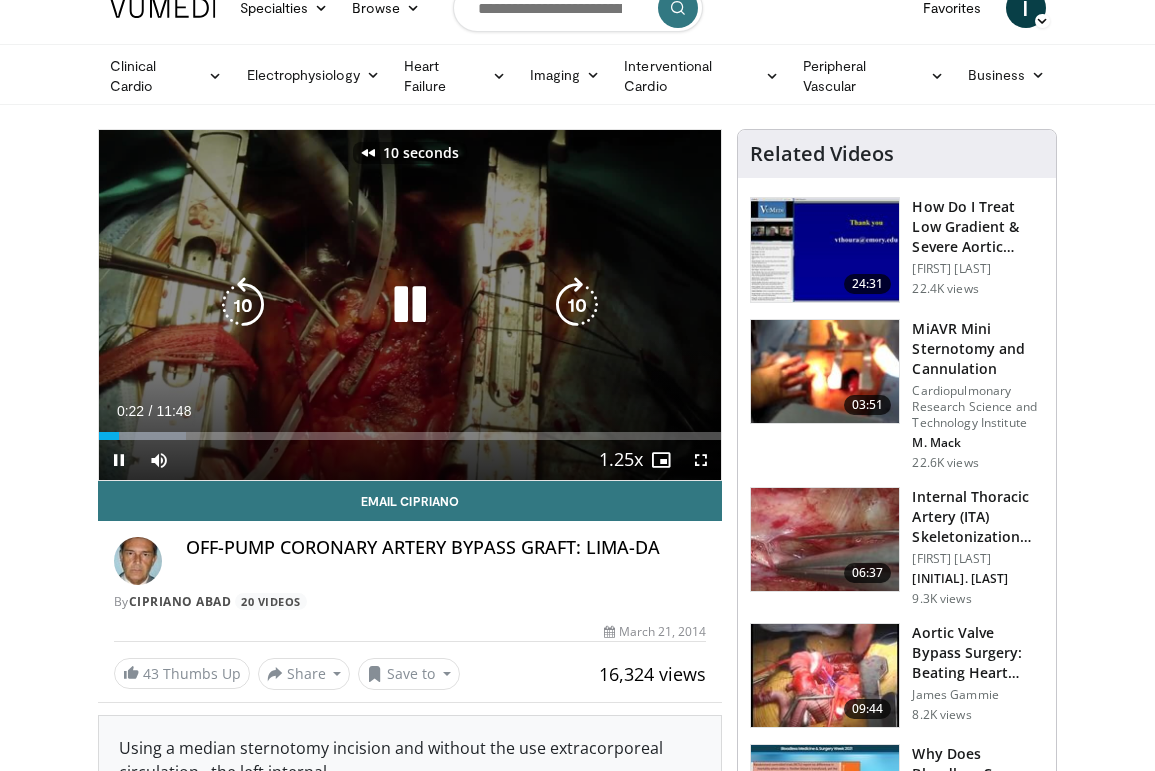 click at bounding box center (243, 305) 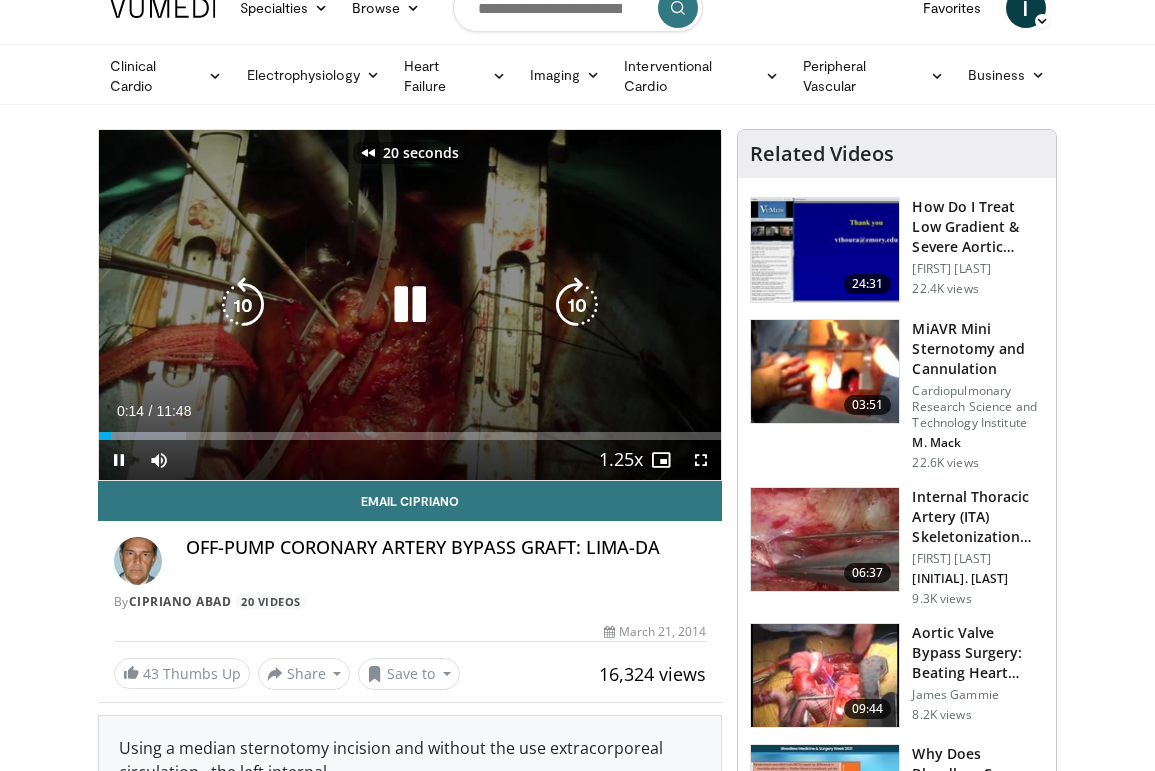 click at bounding box center [243, 305] 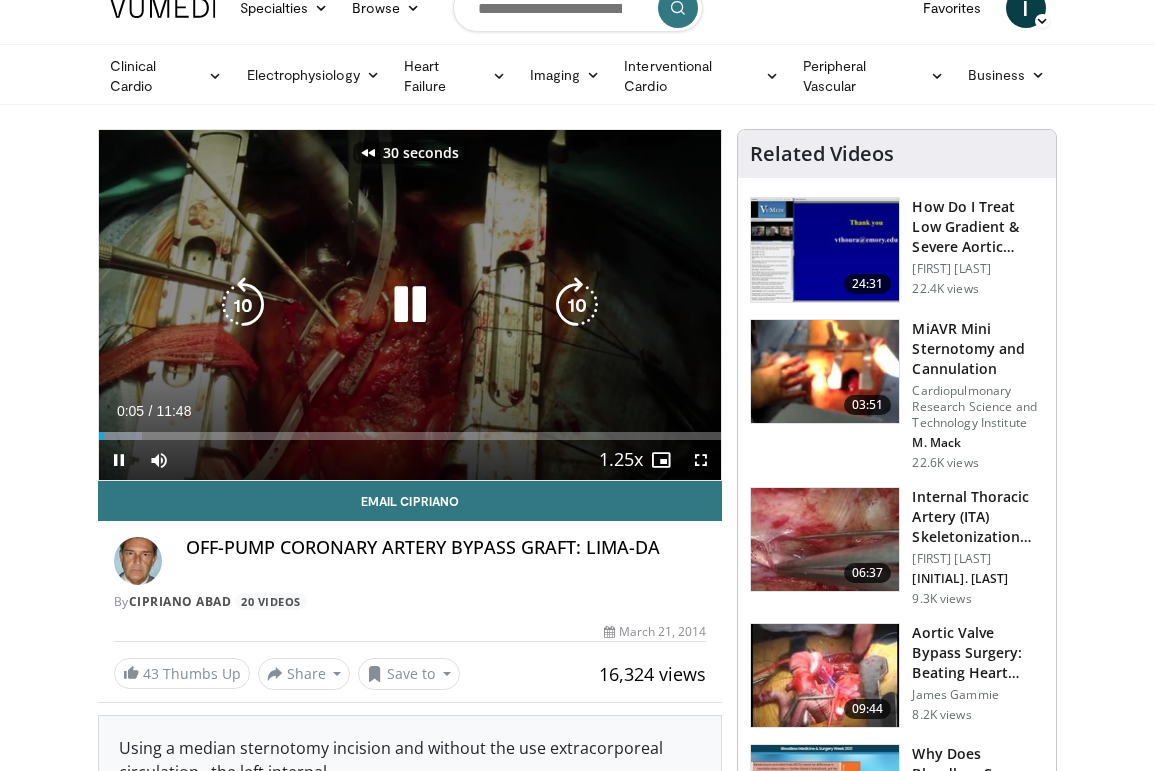 click at bounding box center [577, 305] 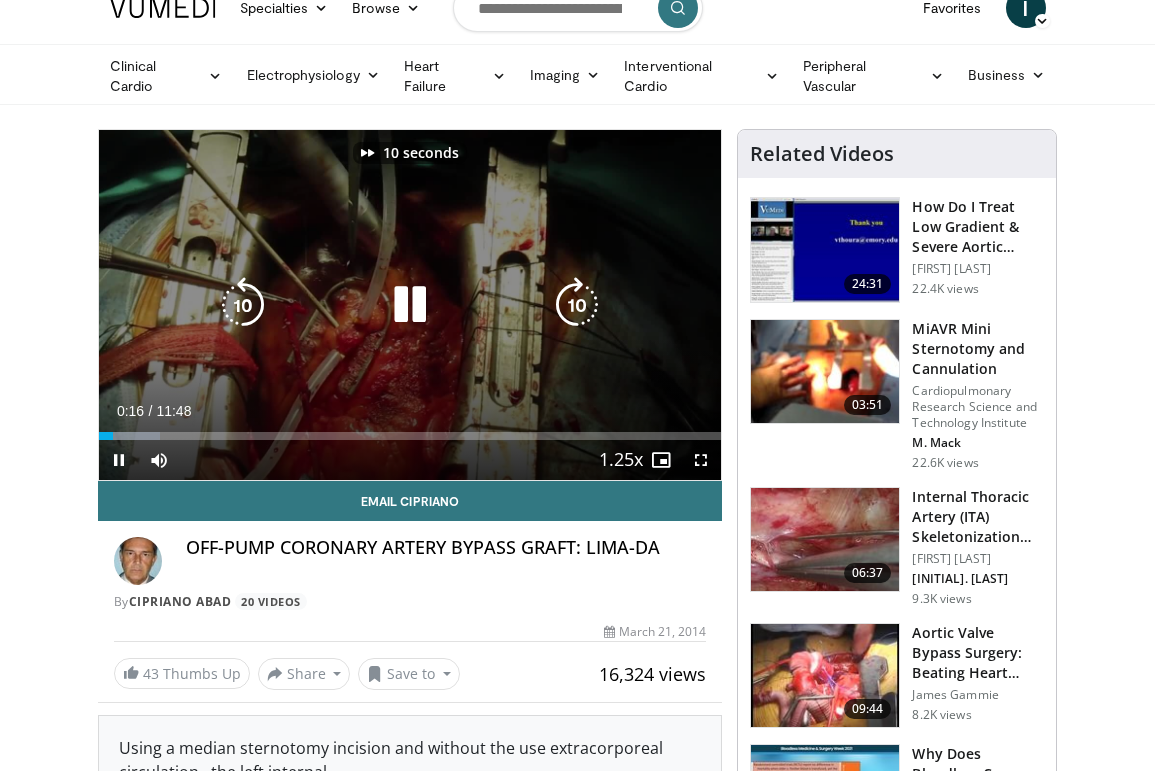 click at bounding box center (410, 305) 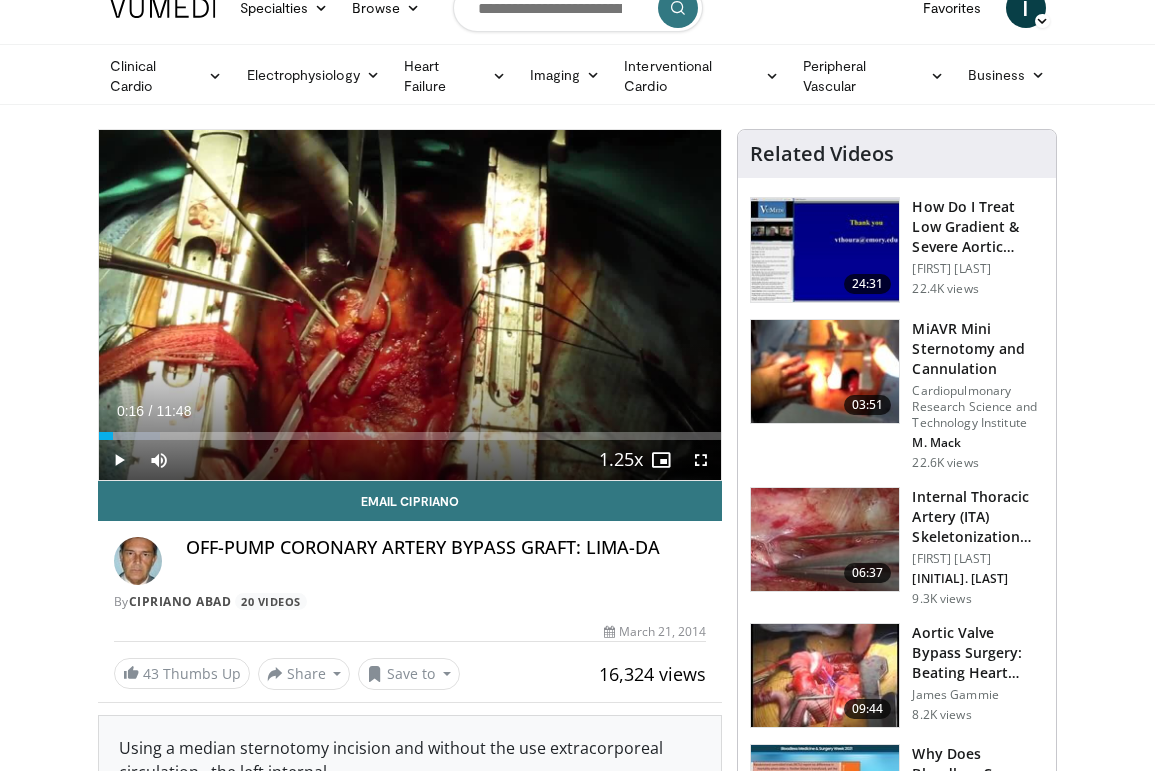 click on "10 seconds
Tap to unmute" at bounding box center [410, 305] 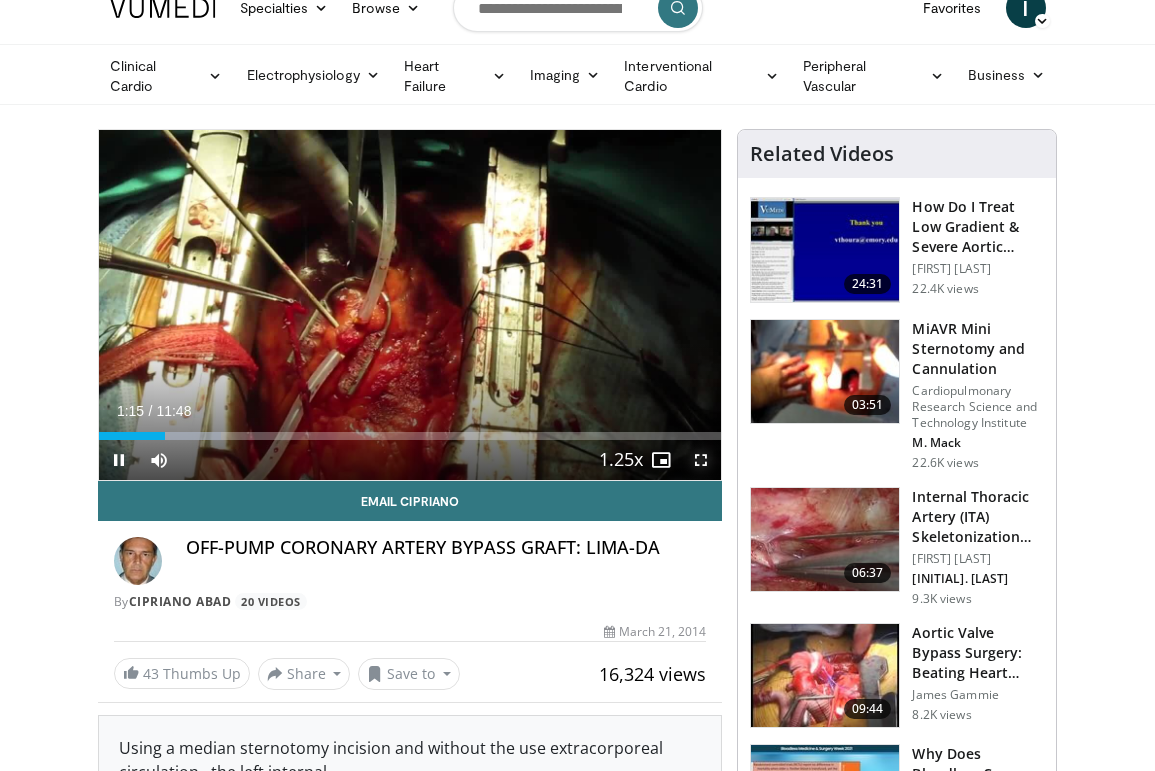 click at bounding box center (701, 460) 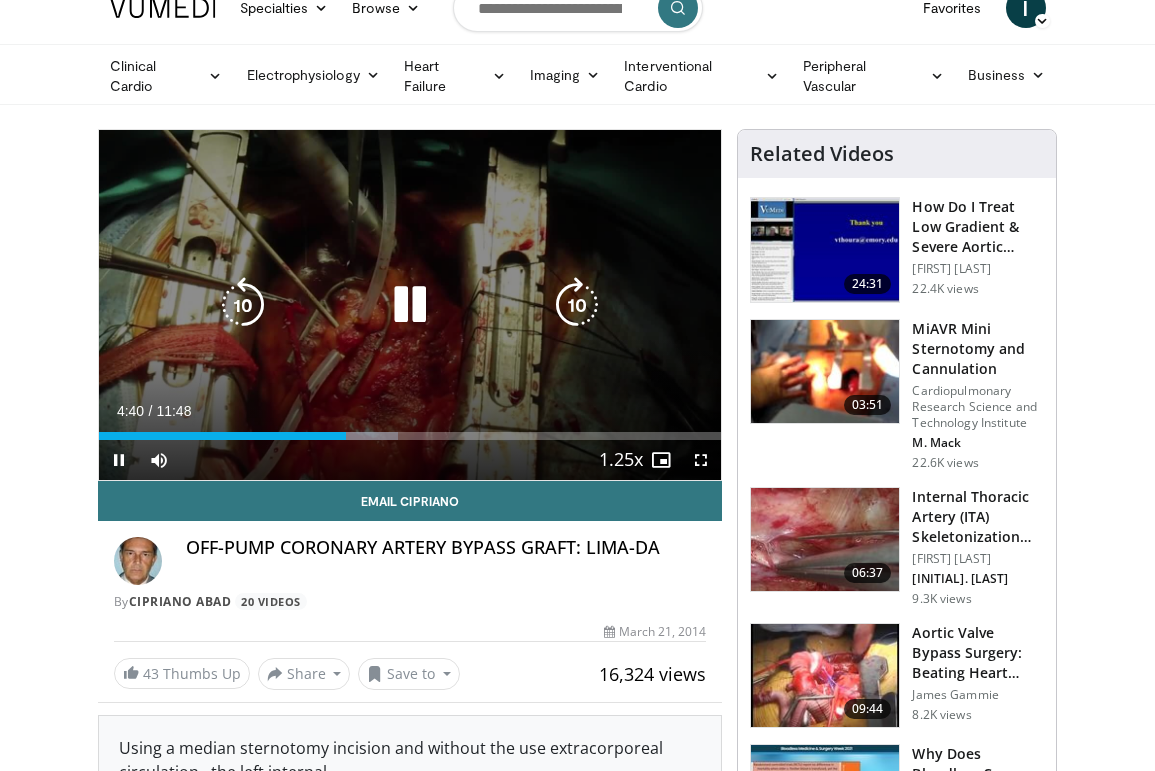 click on "10 seconds
Tap to unmute" at bounding box center (410, 305) 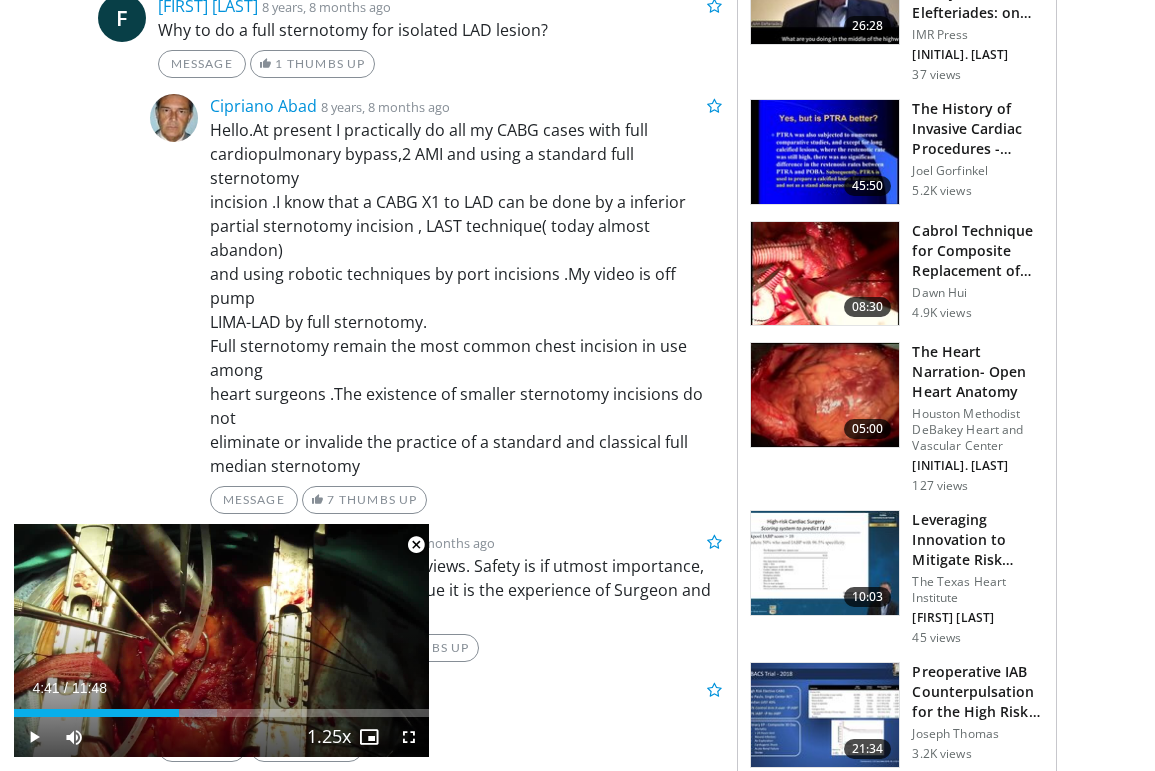 scroll, scrollTop: 1155, scrollLeft: 0, axis: vertical 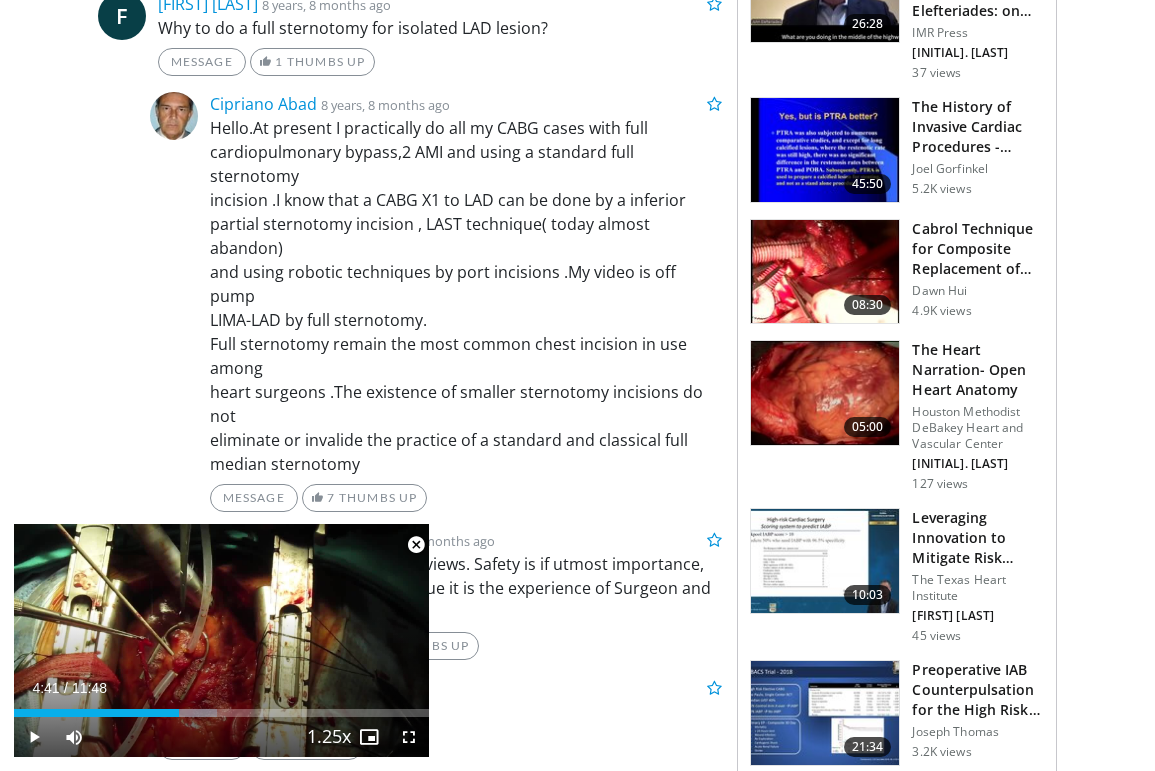 click at bounding box center (825, 393) 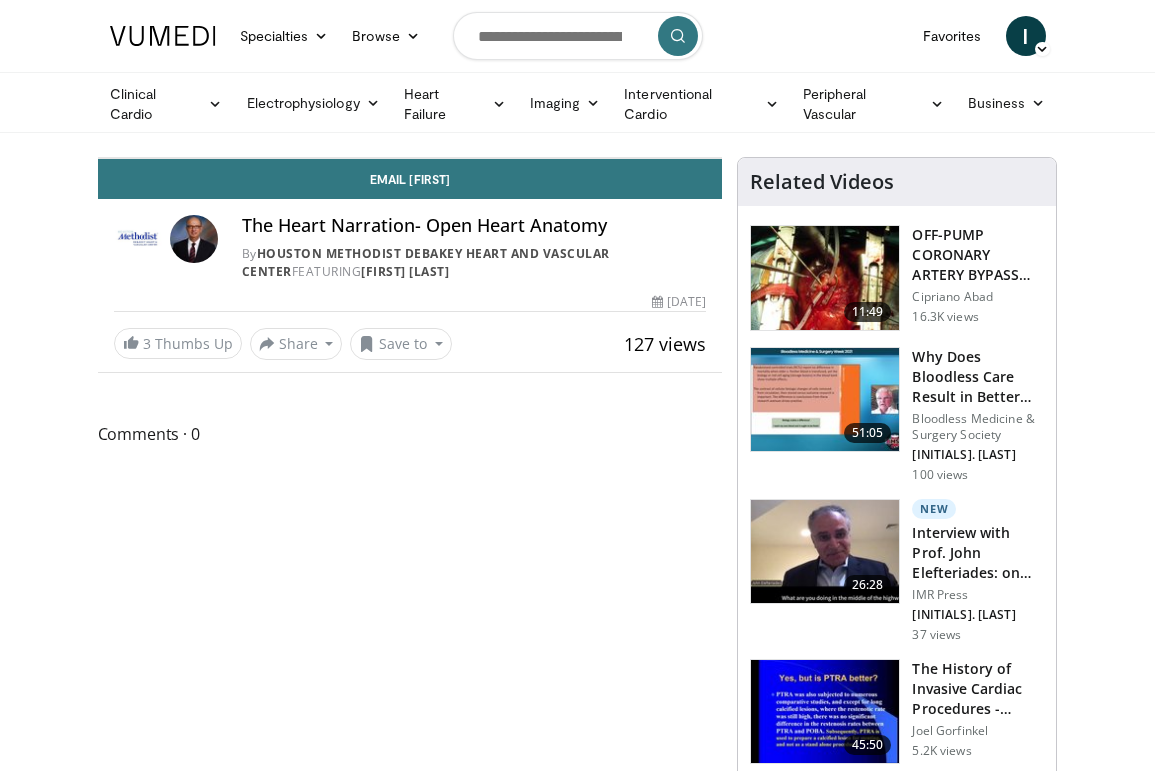 scroll, scrollTop: 0, scrollLeft: 0, axis: both 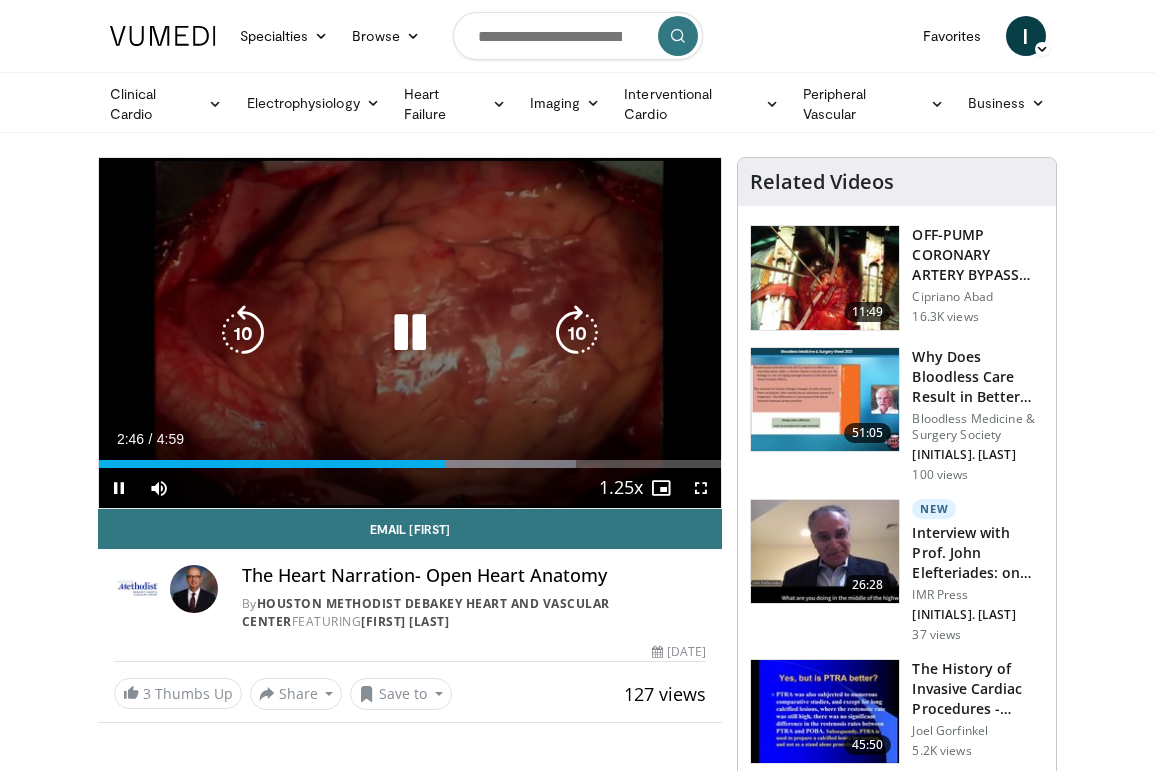 click at bounding box center (410, 333) 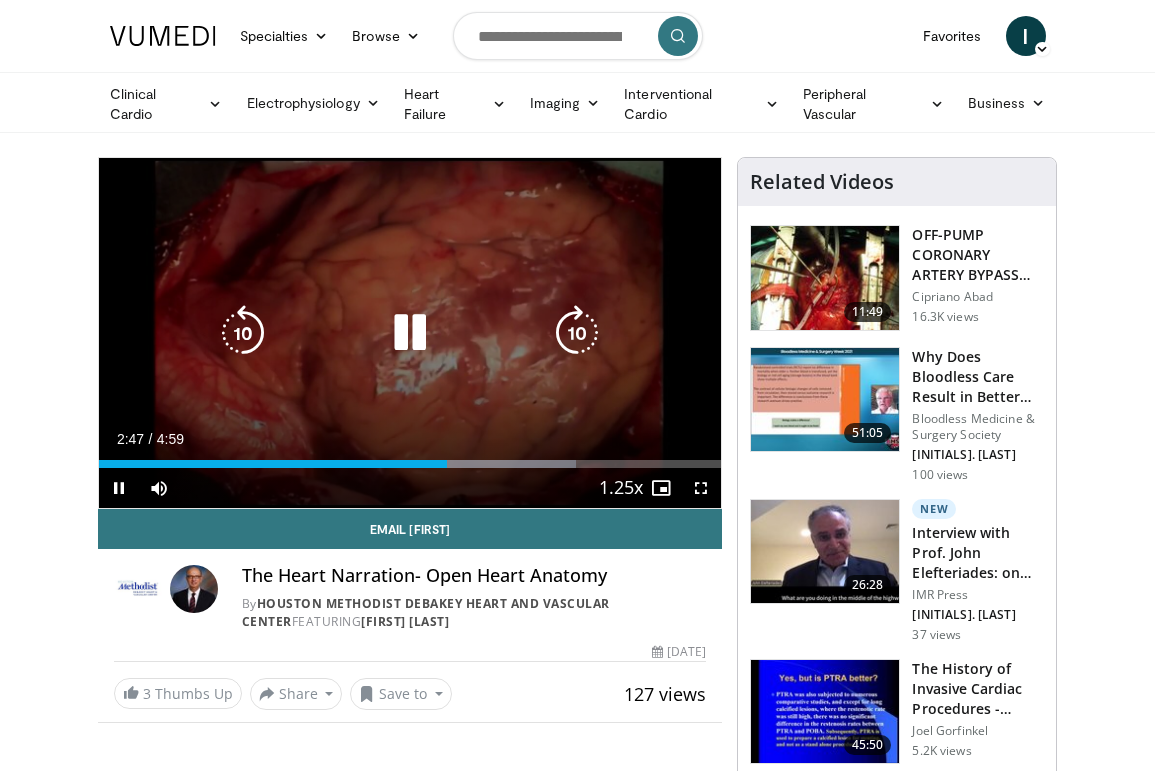 click at bounding box center (410, 333) 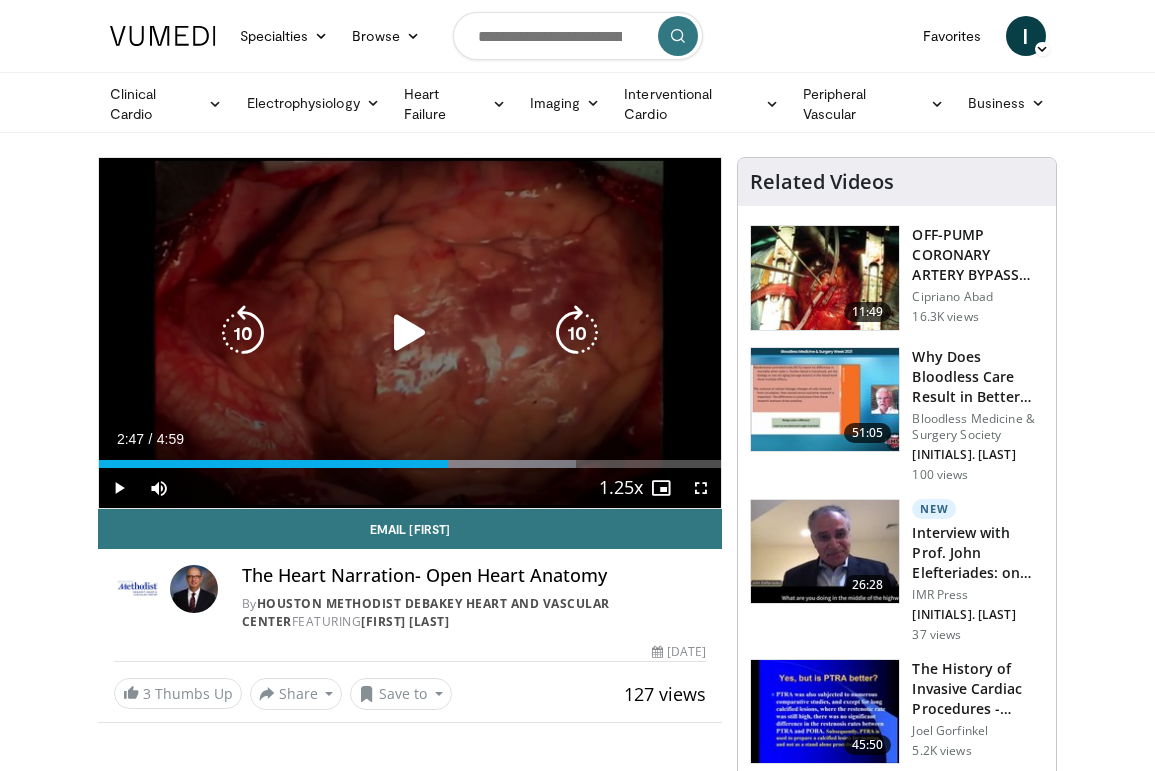 click at bounding box center (410, 333) 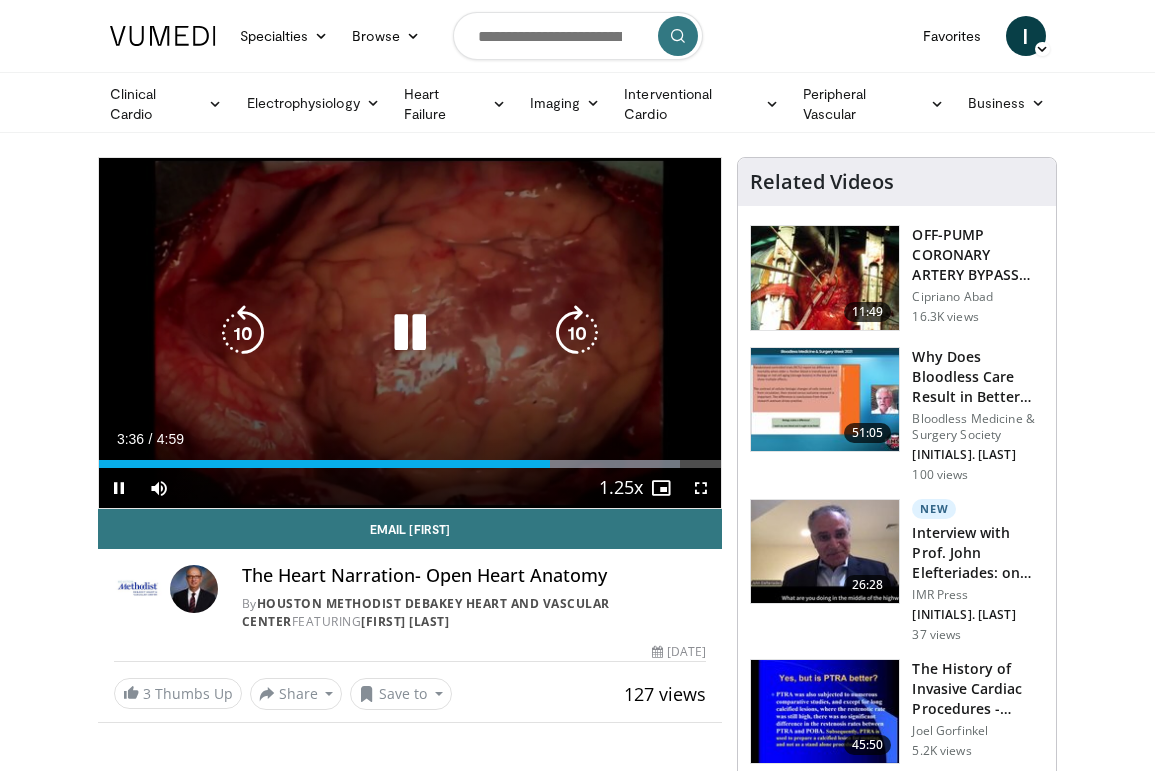 click at bounding box center [410, 333] 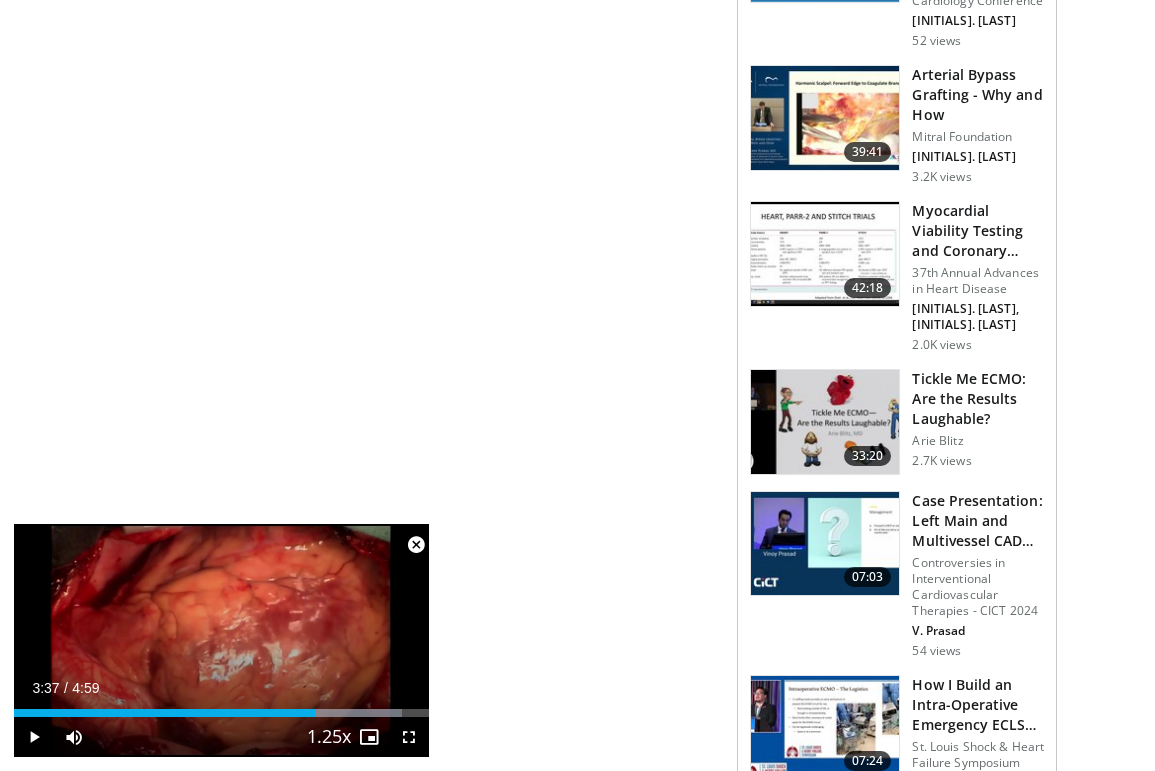 scroll, scrollTop: 1949, scrollLeft: 0, axis: vertical 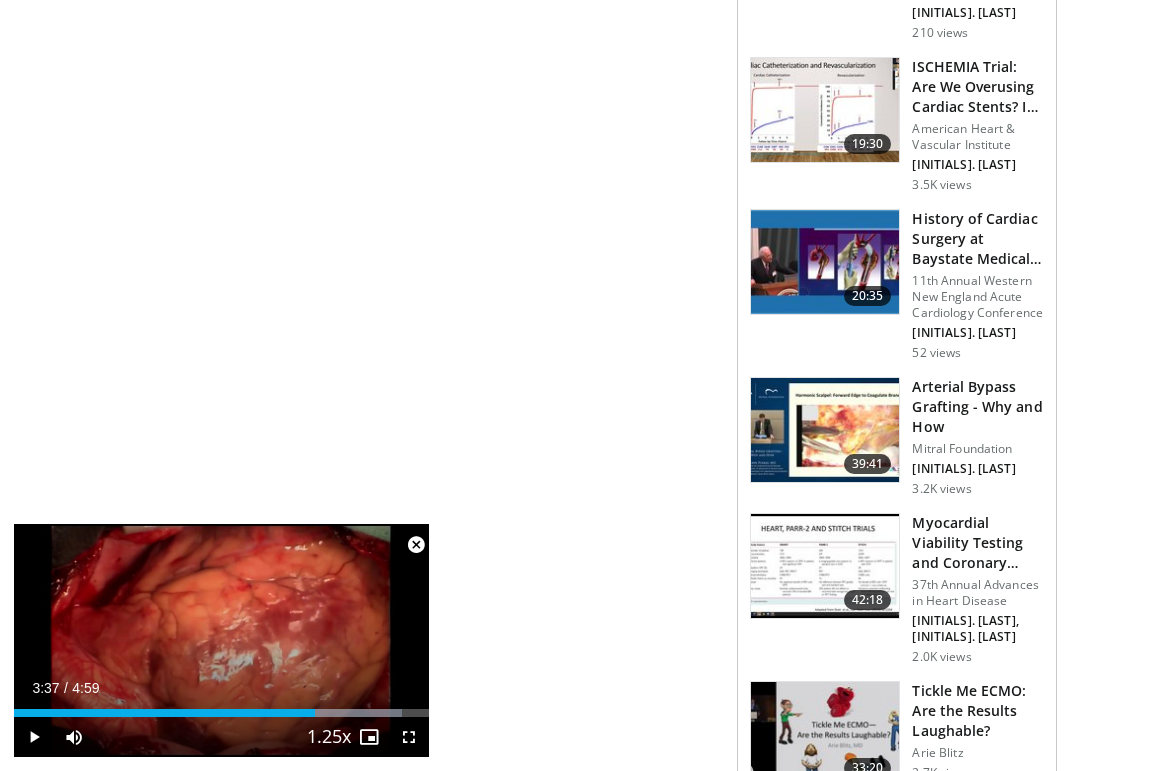 click at bounding box center [825, 430] 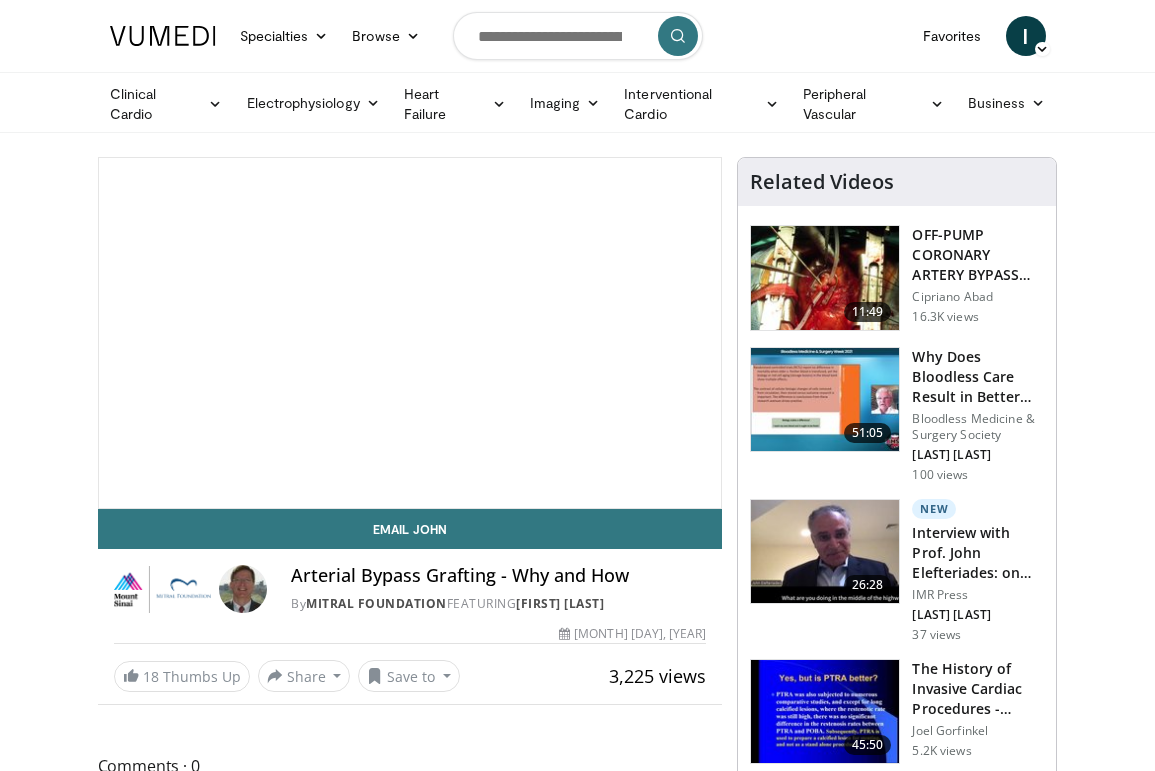 scroll, scrollTop: 0, scrollLeft: 0, axis: both 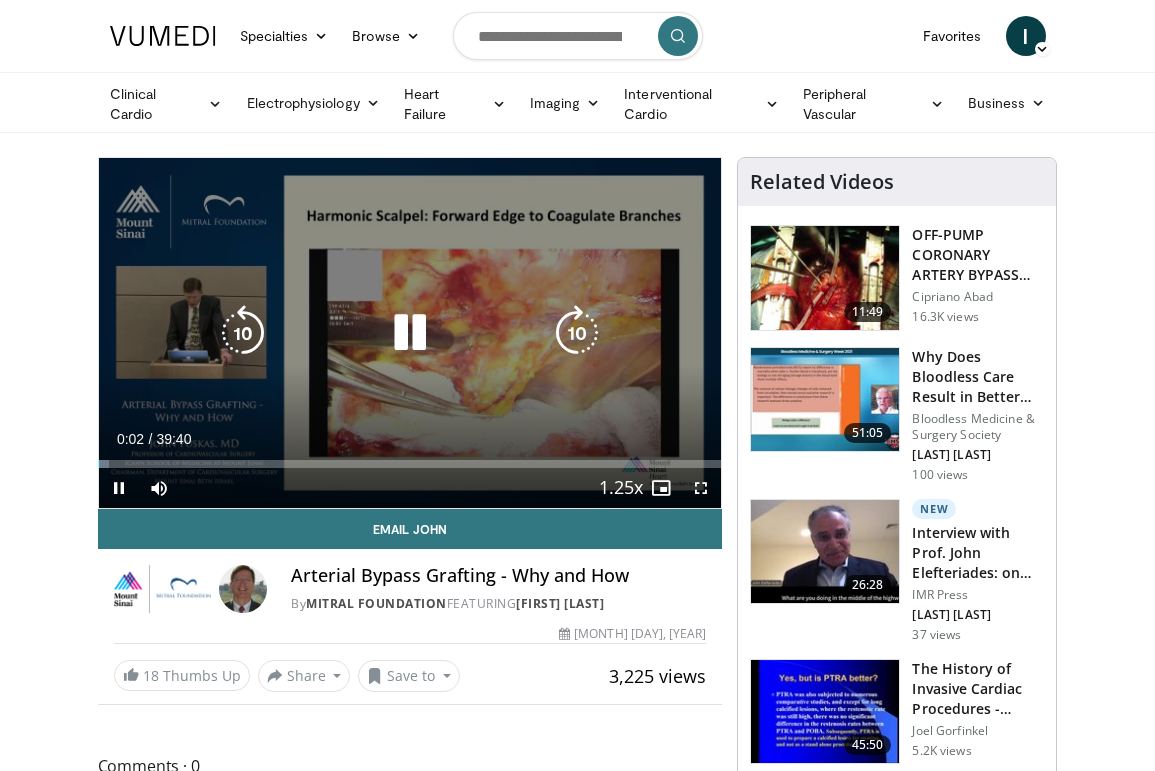 click at bounding box center [577, 333] 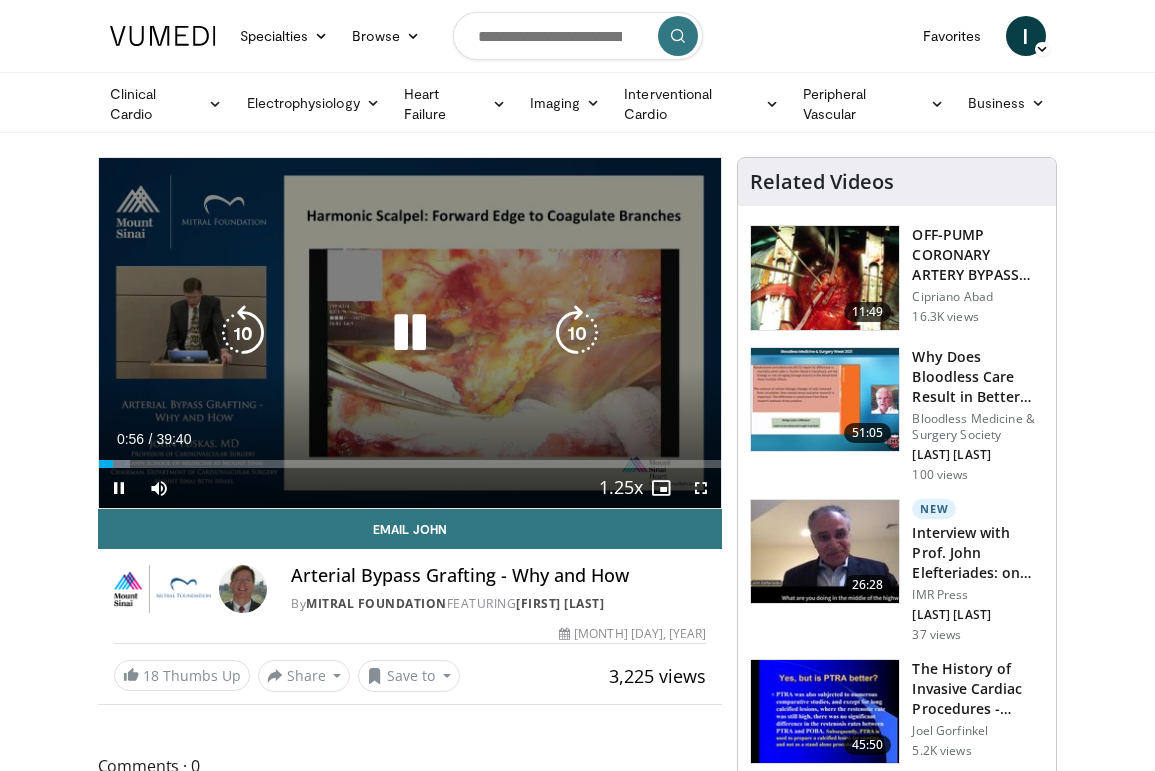 click at bounding box center [577, 333] 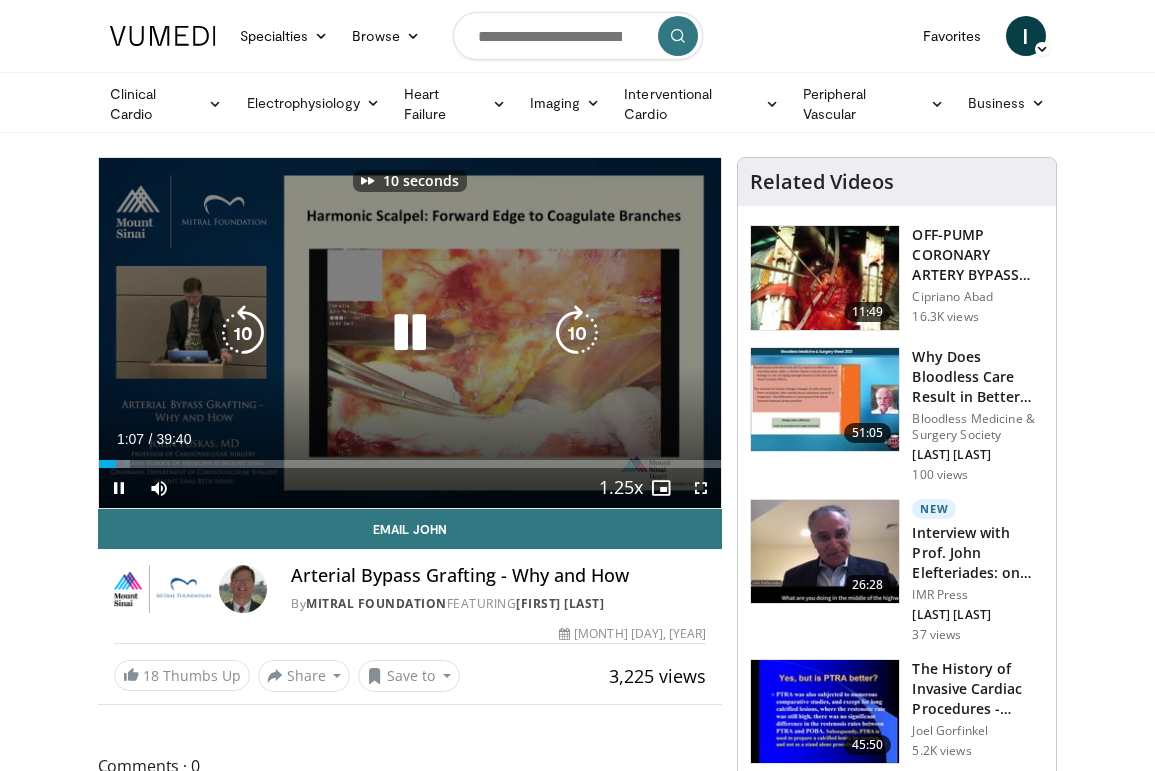 click at bounding box center [577, 333] 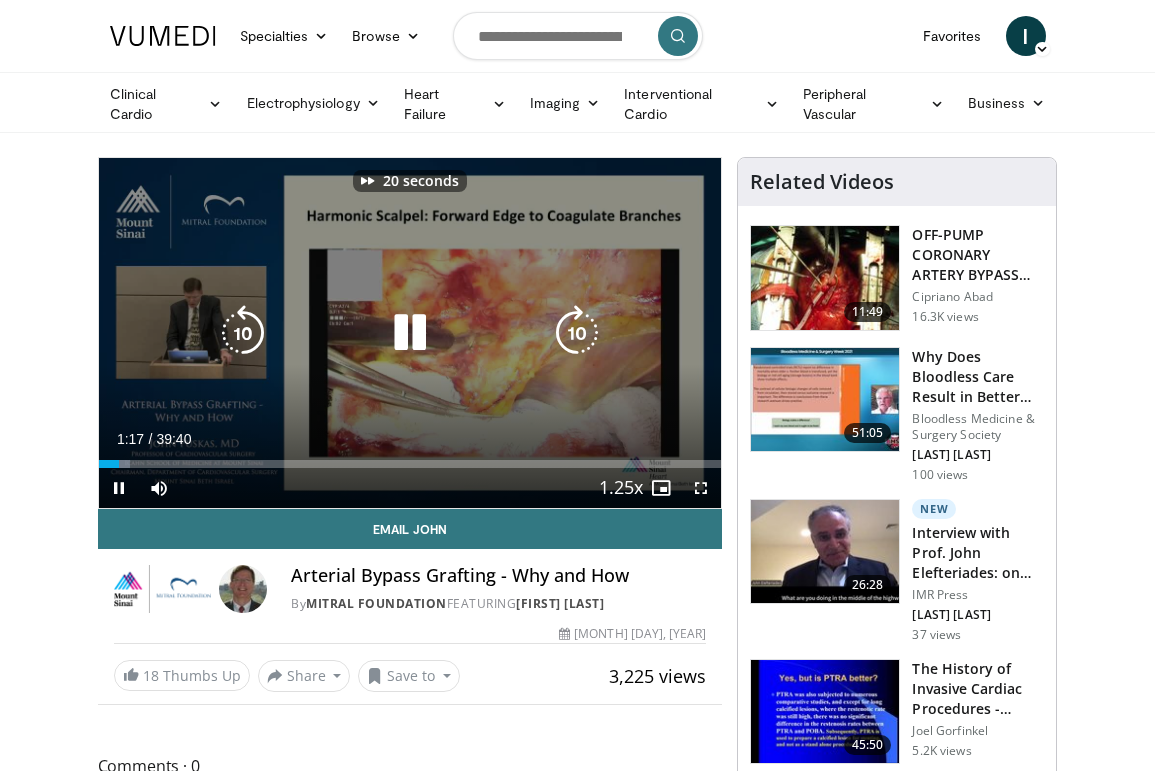 click at bounding box center [577, 333] 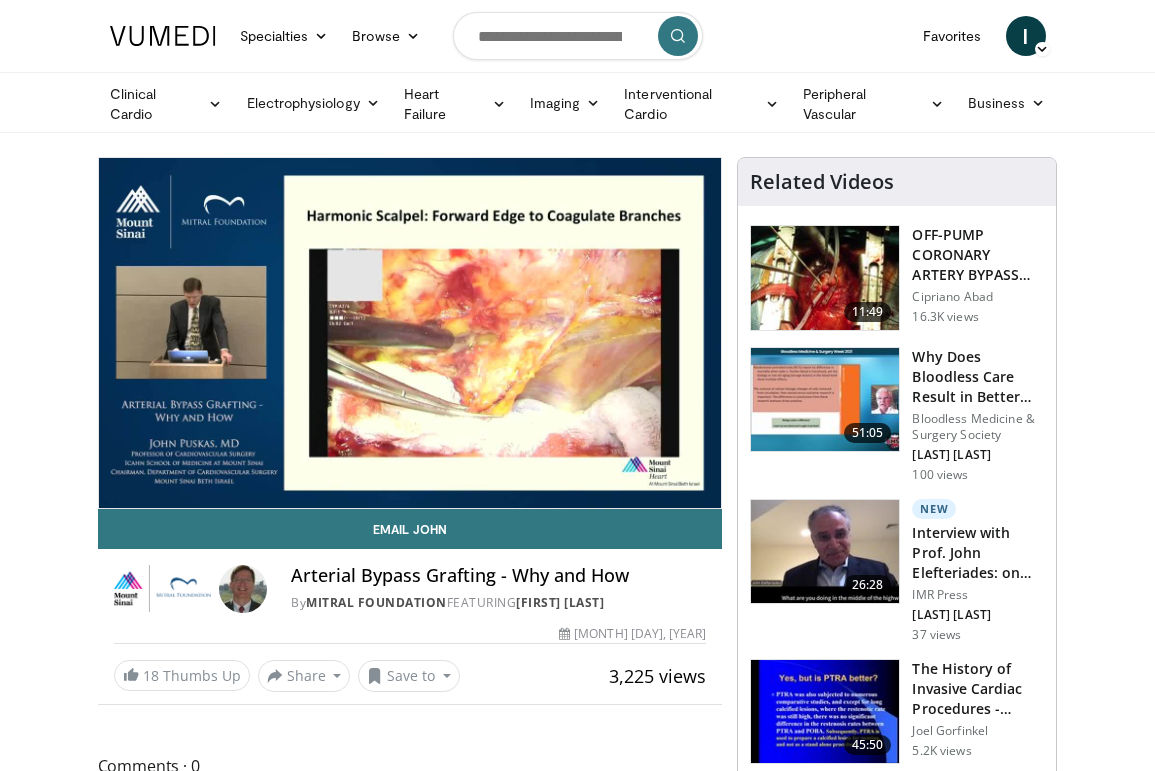 scroll, scrollTop: 30, scrollLeft: 0, axis: vertical 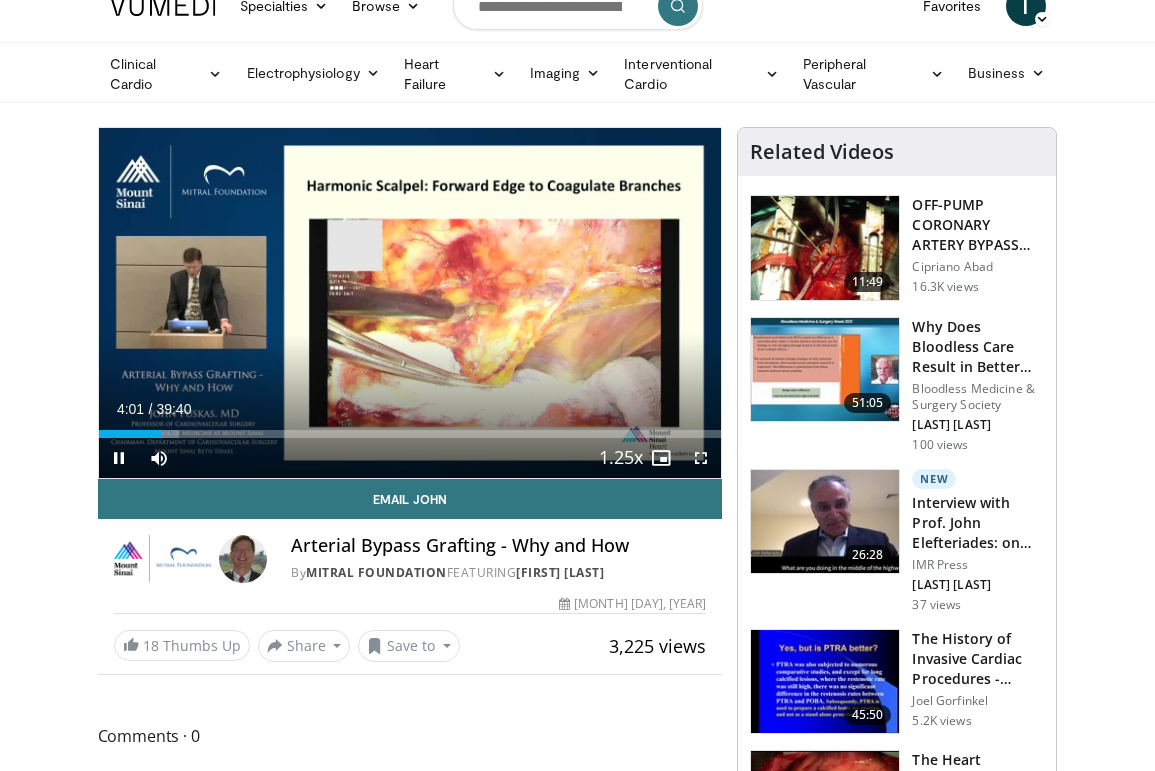 click on "30 seconds
Tap to unmute" at bounding box center [410, 303] 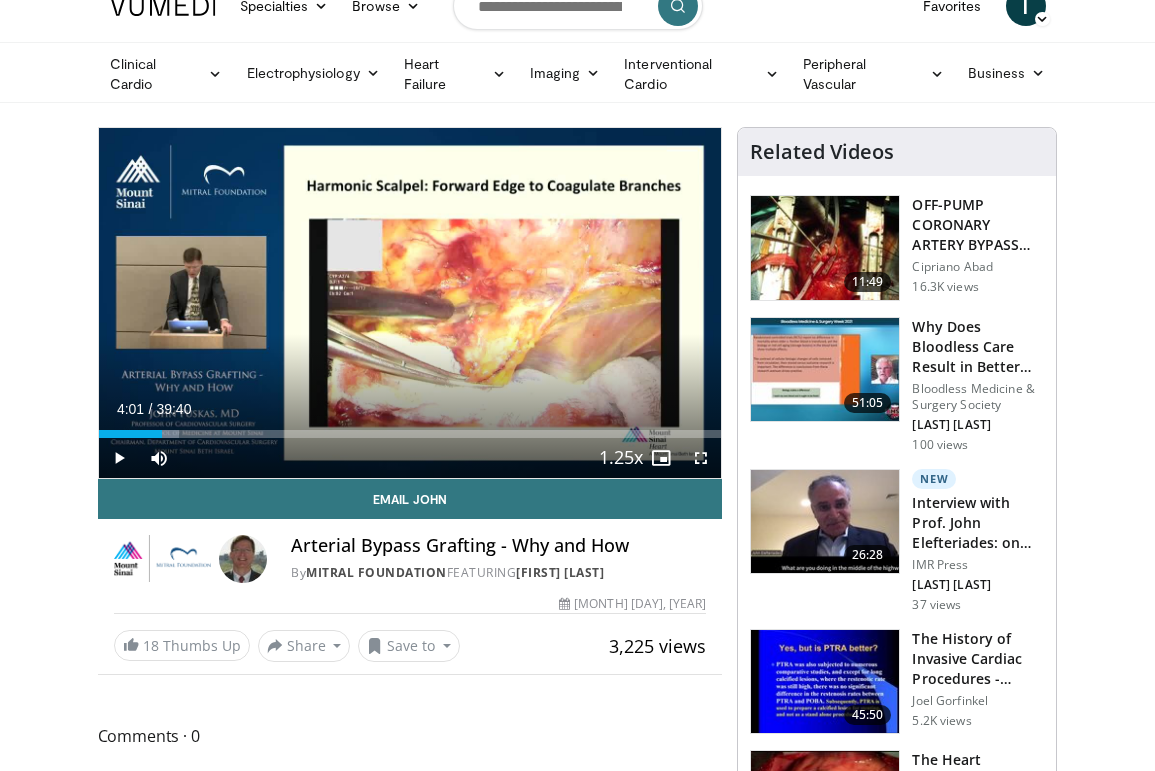 click on "30 seconds
Tap to unmute" at bounding box center (410, 303) 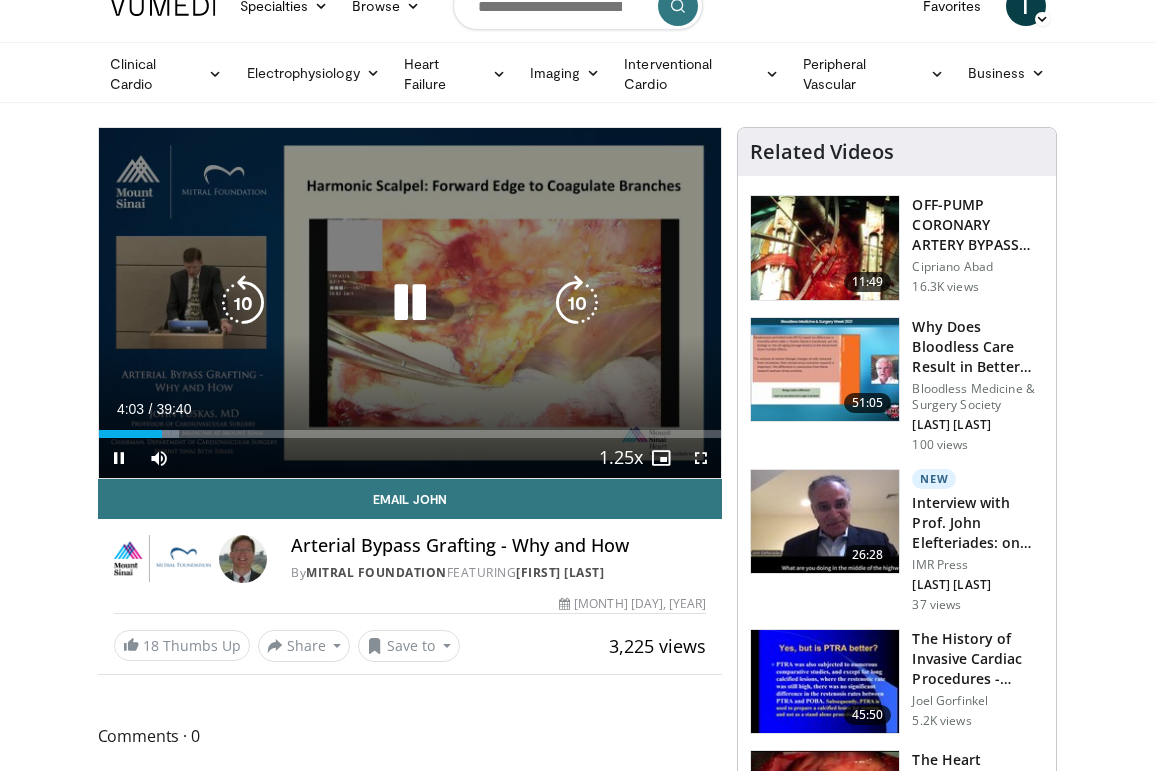 click at bounding box center [410, 303] 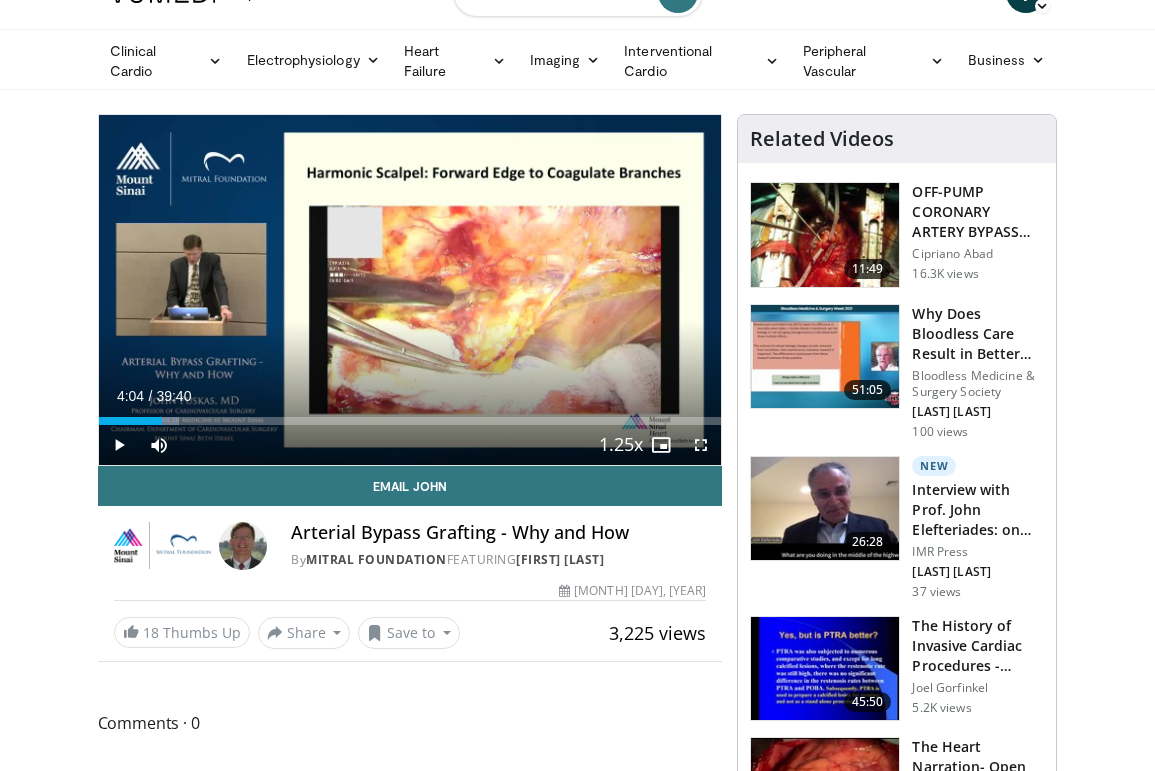 scroll, scrollTop: 0, scrollLeft: 0, axis: both 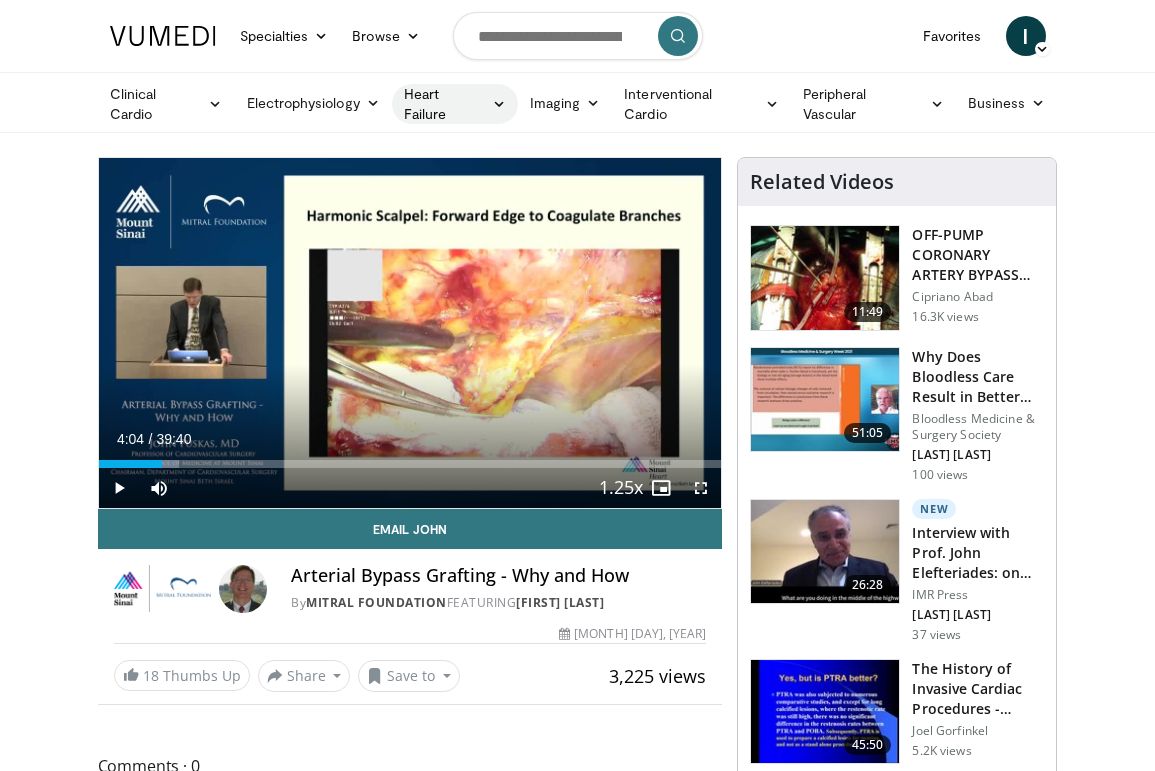 click at bounding box center (499, 104) 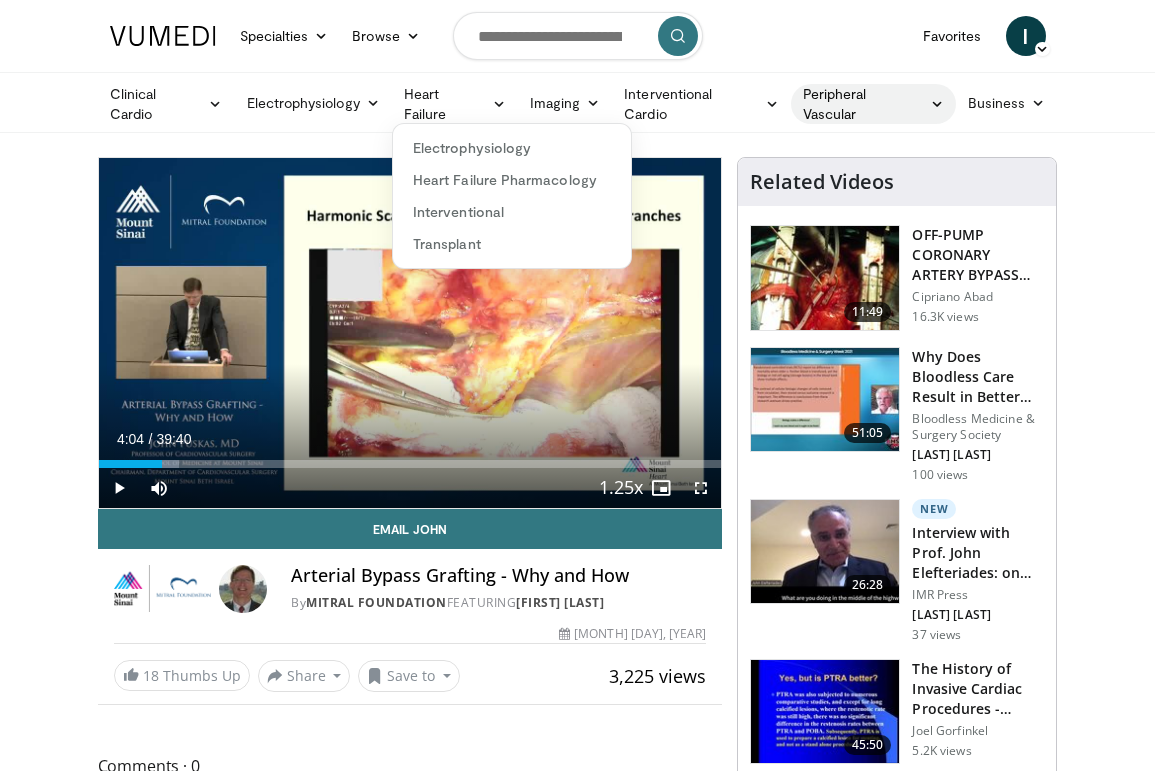 click at bounding box center [937, 104] 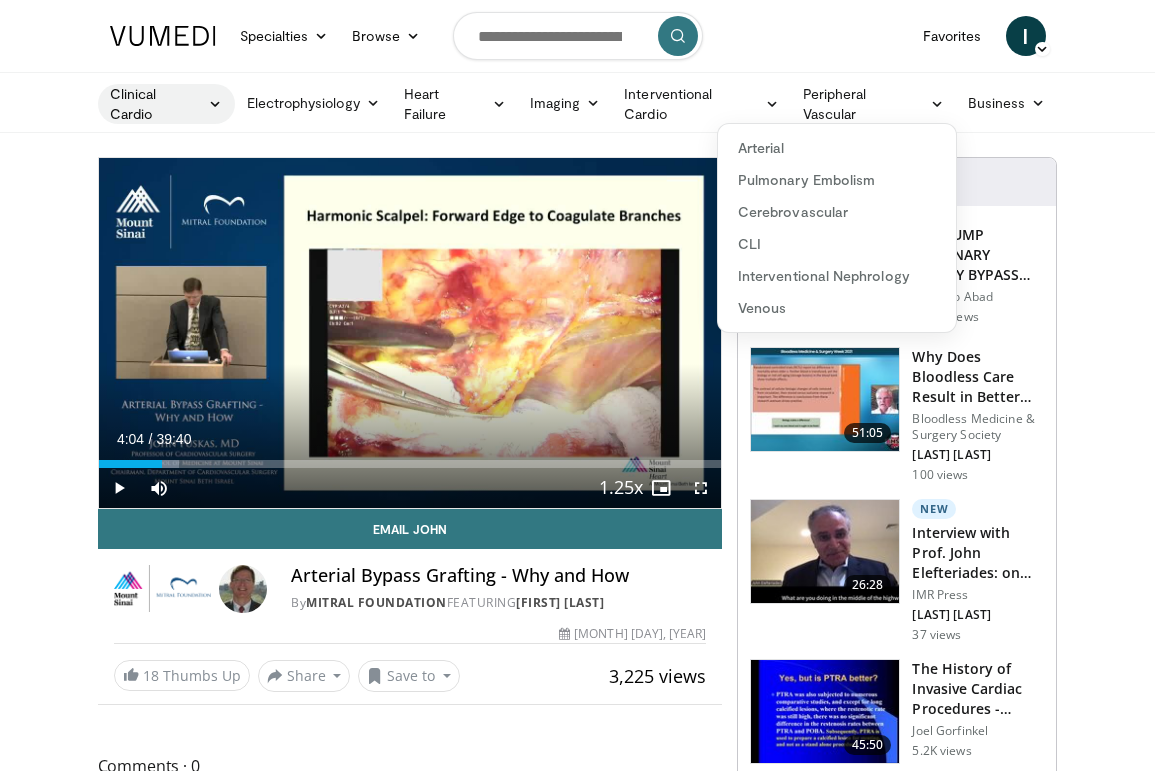 click on "Clinical Cardio" at bounding box center (166, 104) 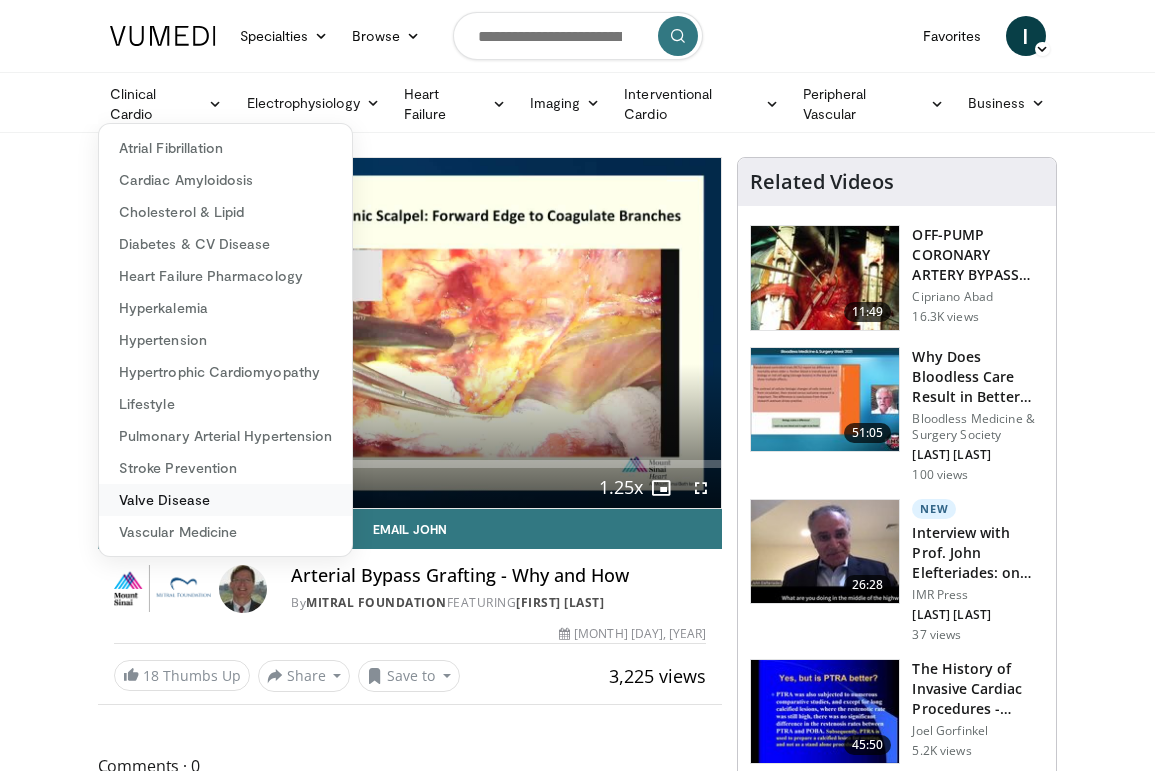 click on "Valve Disease" at bounding box center [225, 500] 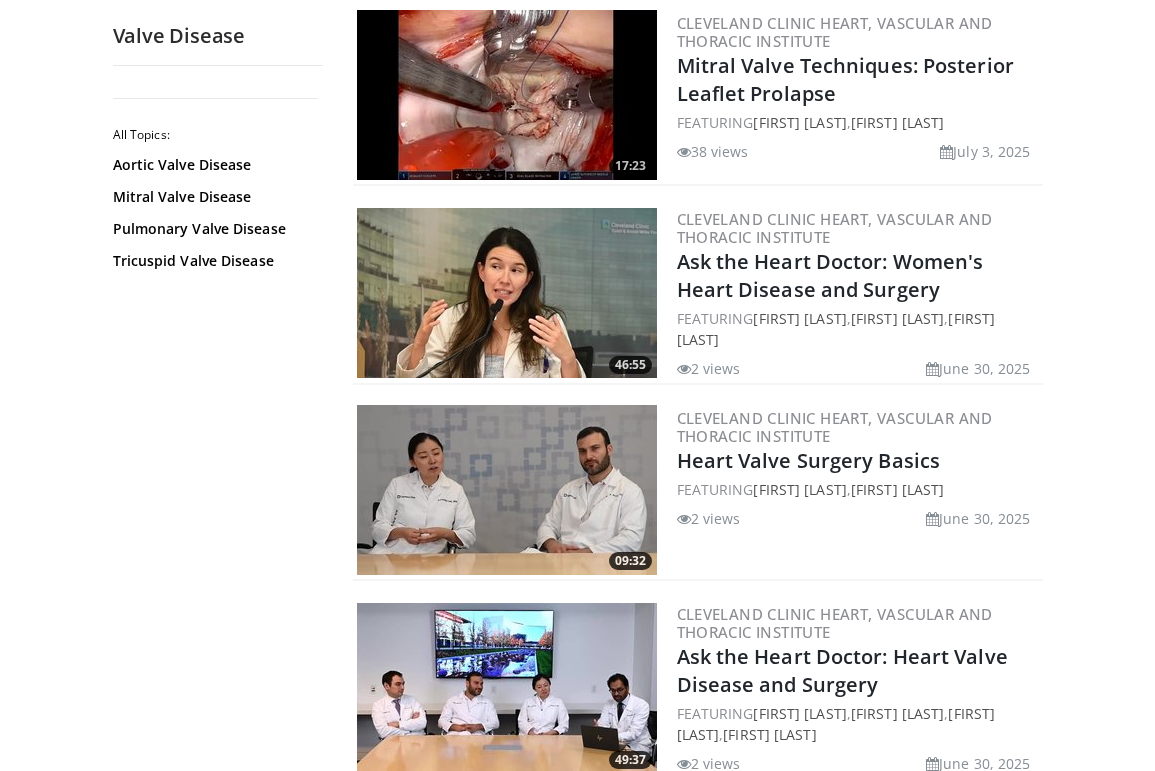 scroll, scrollTop: 416, scrollLeft: 0, axis: vertical 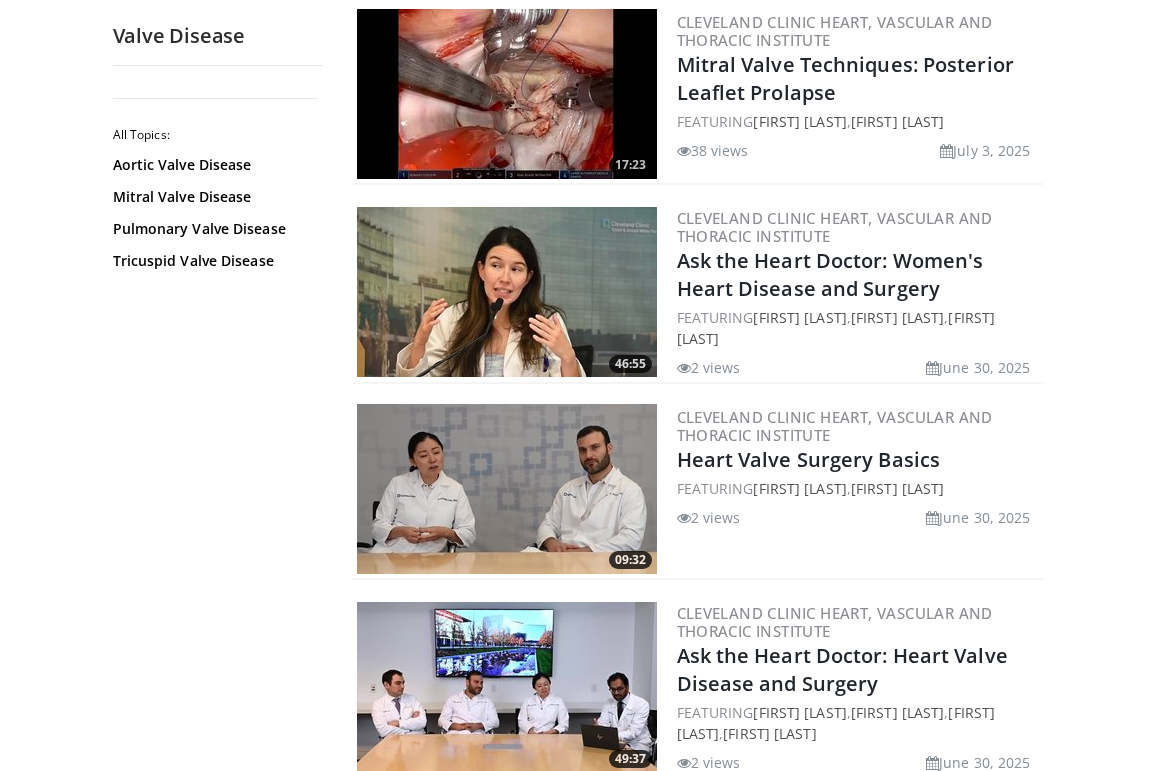 click at bounding box center [507, 489] 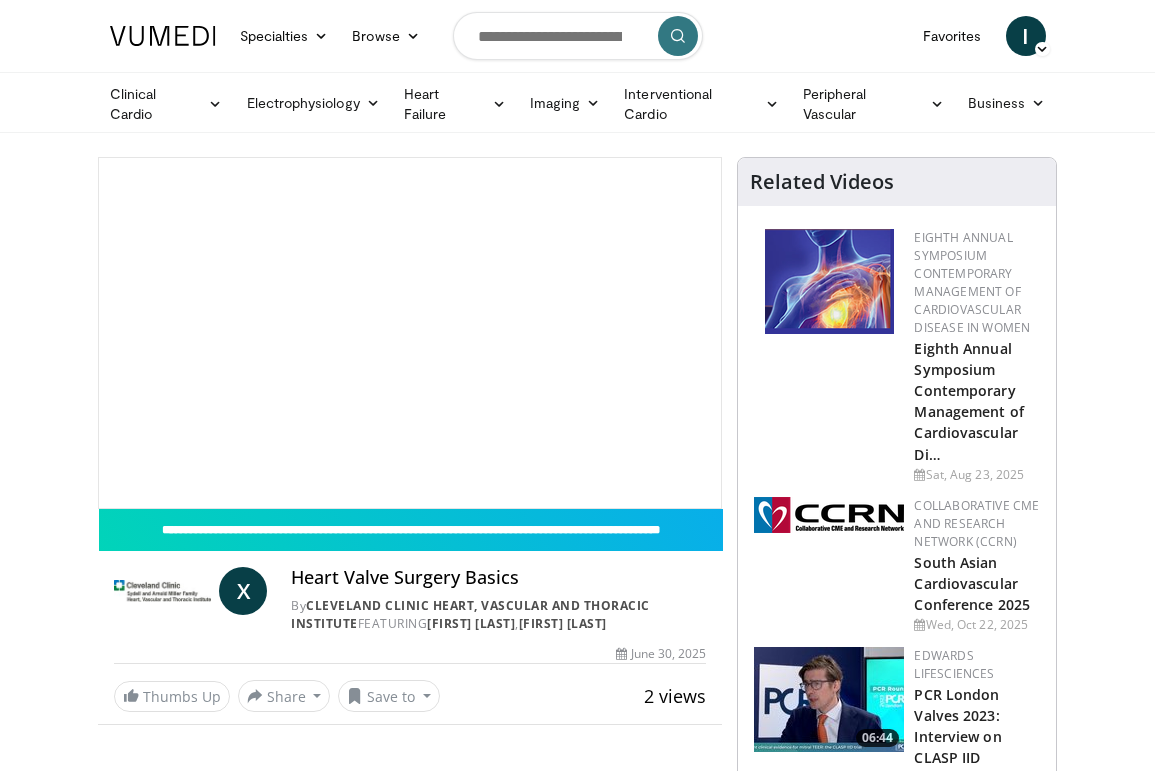 scroll, scrollTop: 0, scrollLeft: 0, axis: both 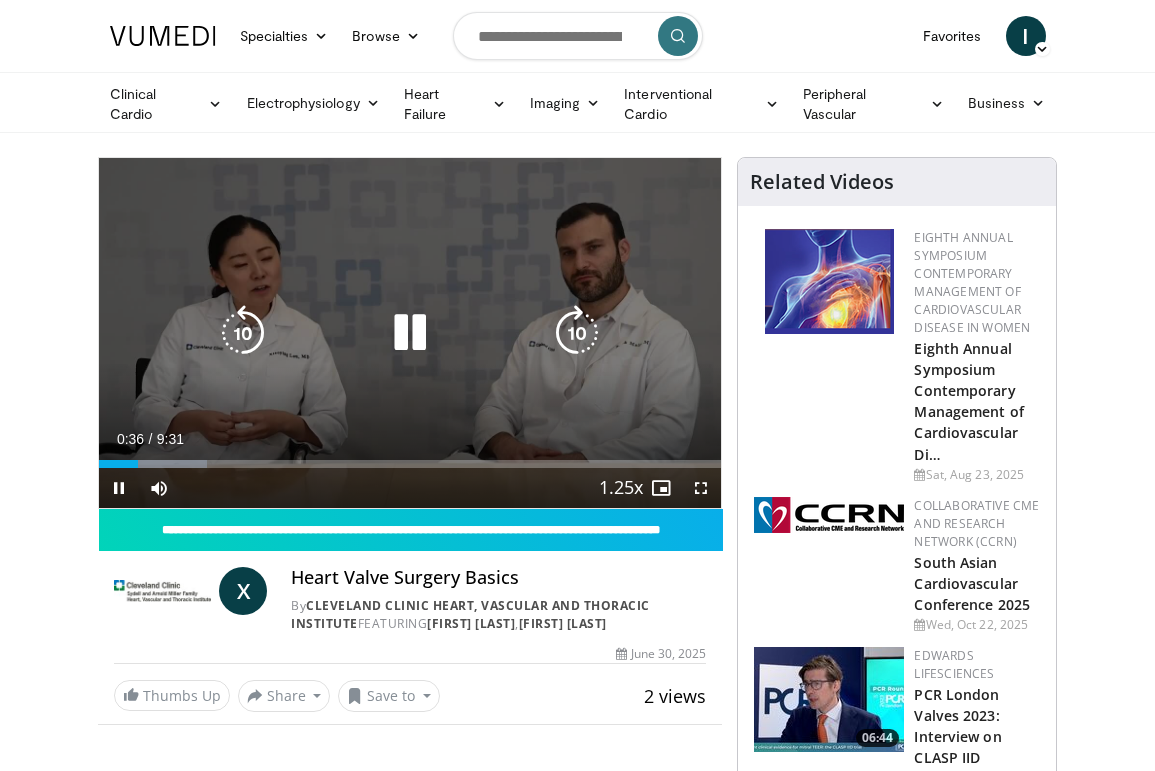 click at bounding box center (410, 333) 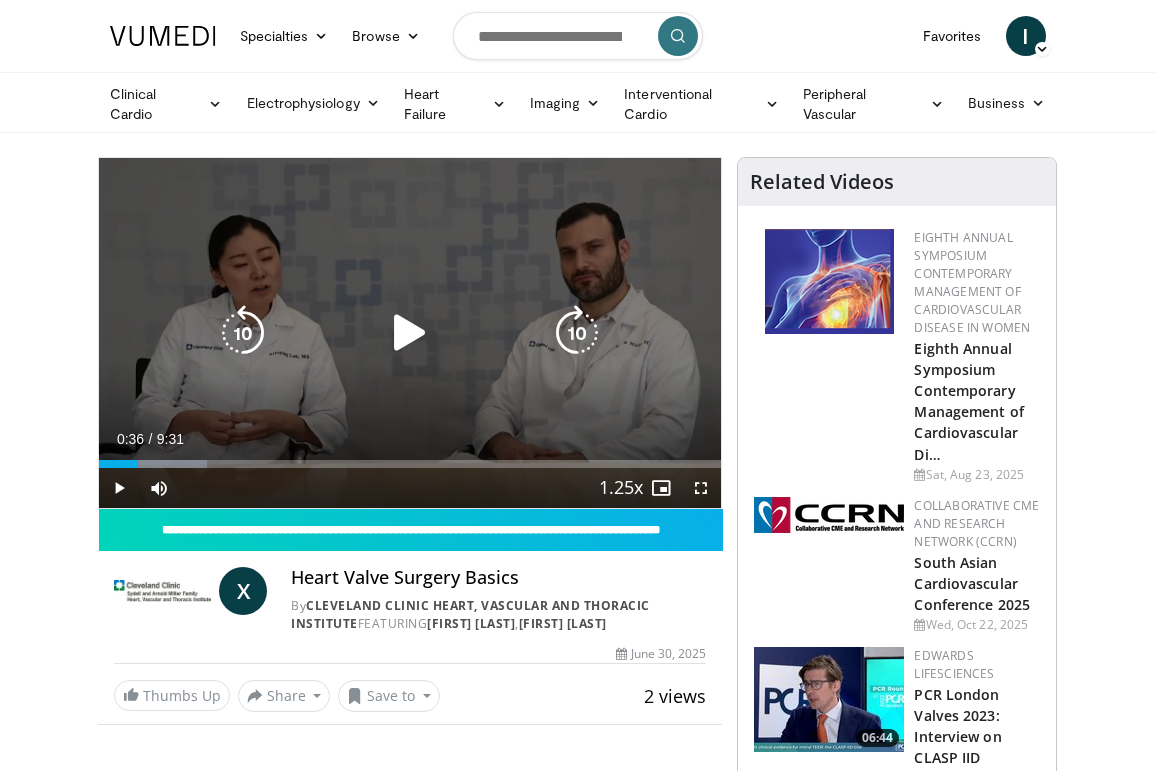 click at bounding box center [410, 333] 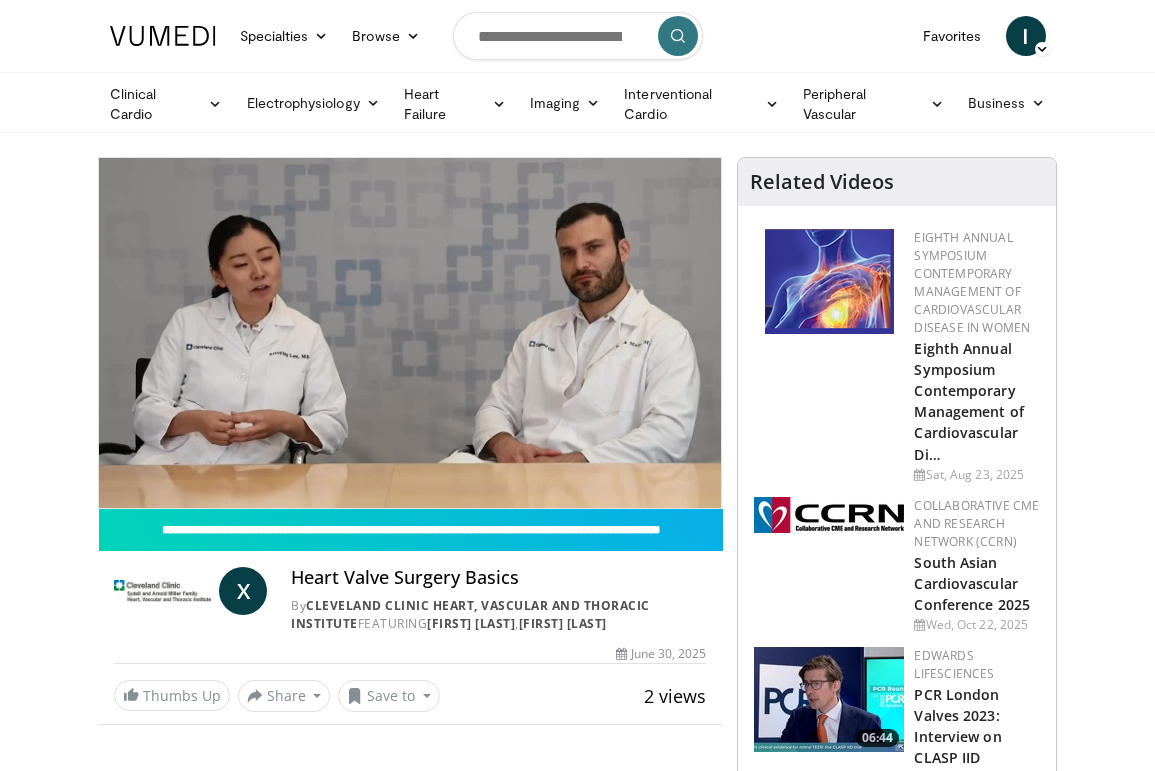 type 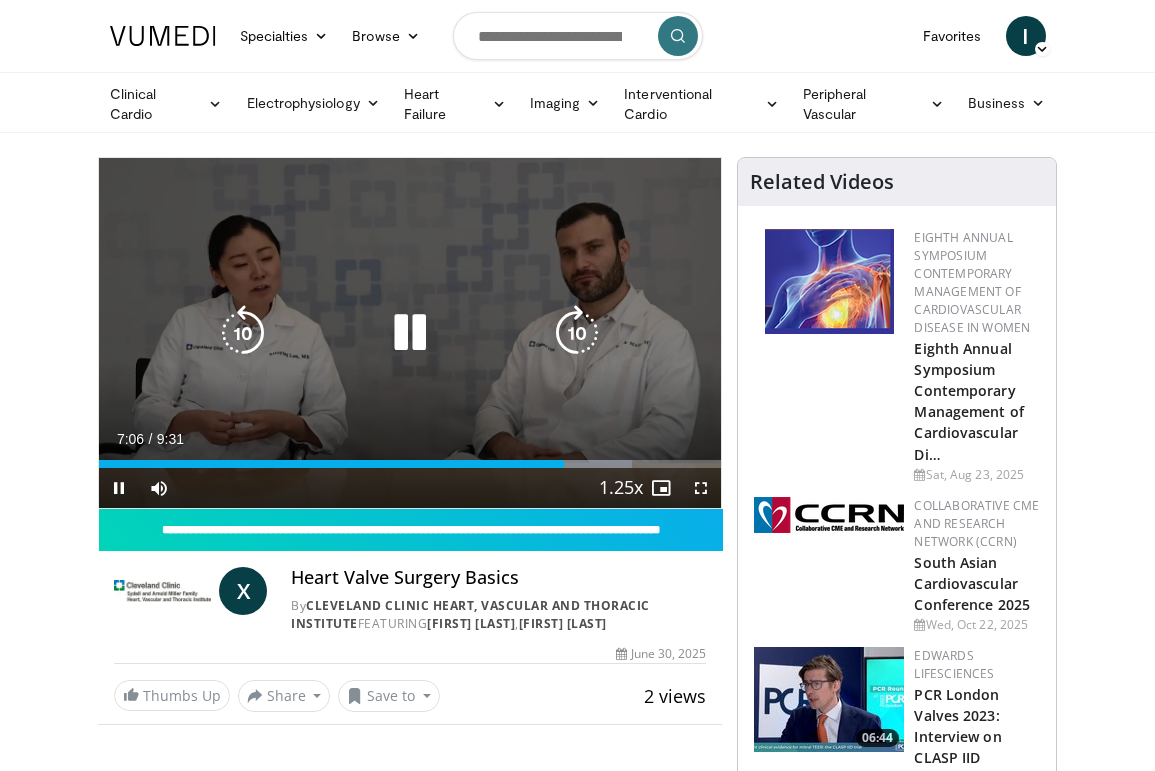 click at bounding box center [410, 333] 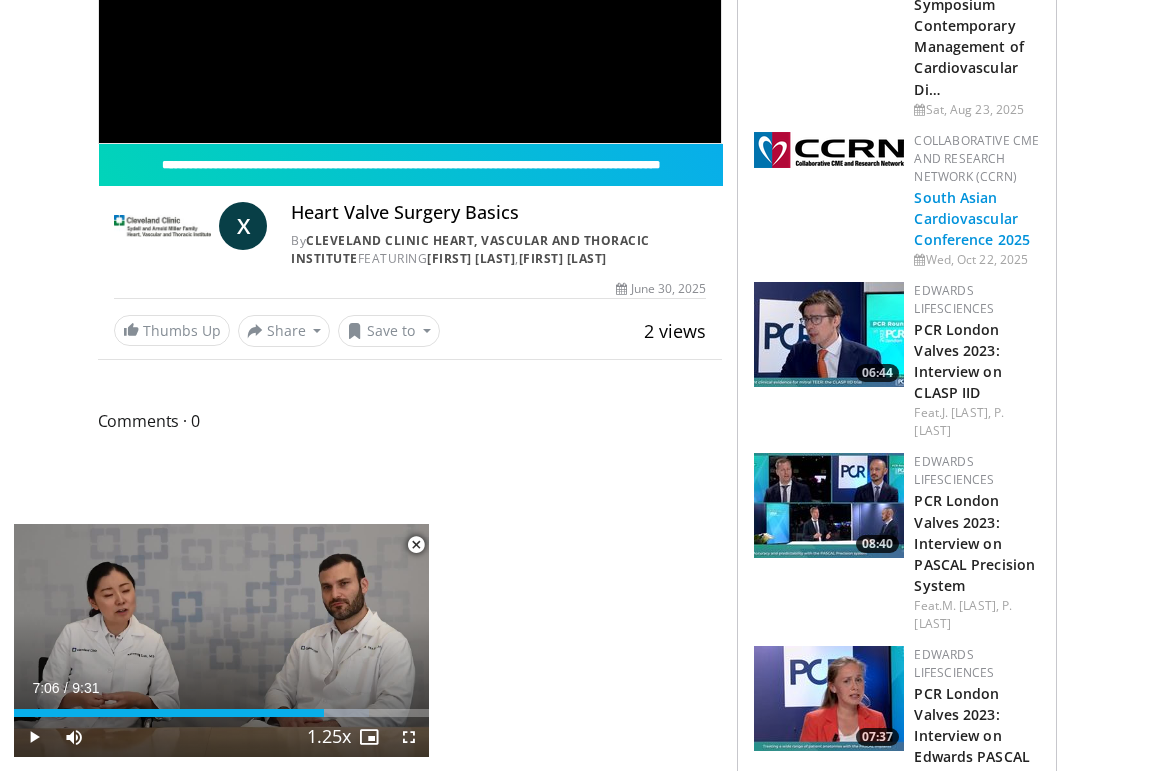 scroll, scrollTop: 0, scrollLeft: 0, axis: both 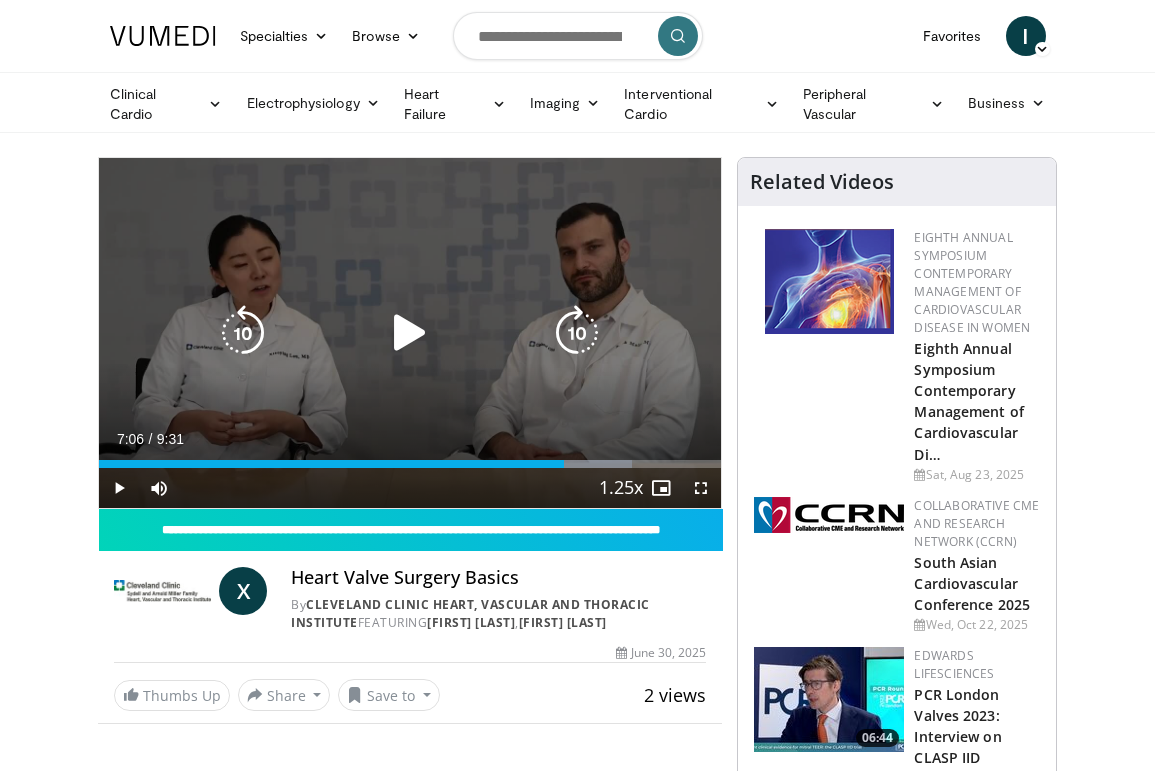 click on "40 seconds
Tap to unmute" at bounding box center (410, 333) 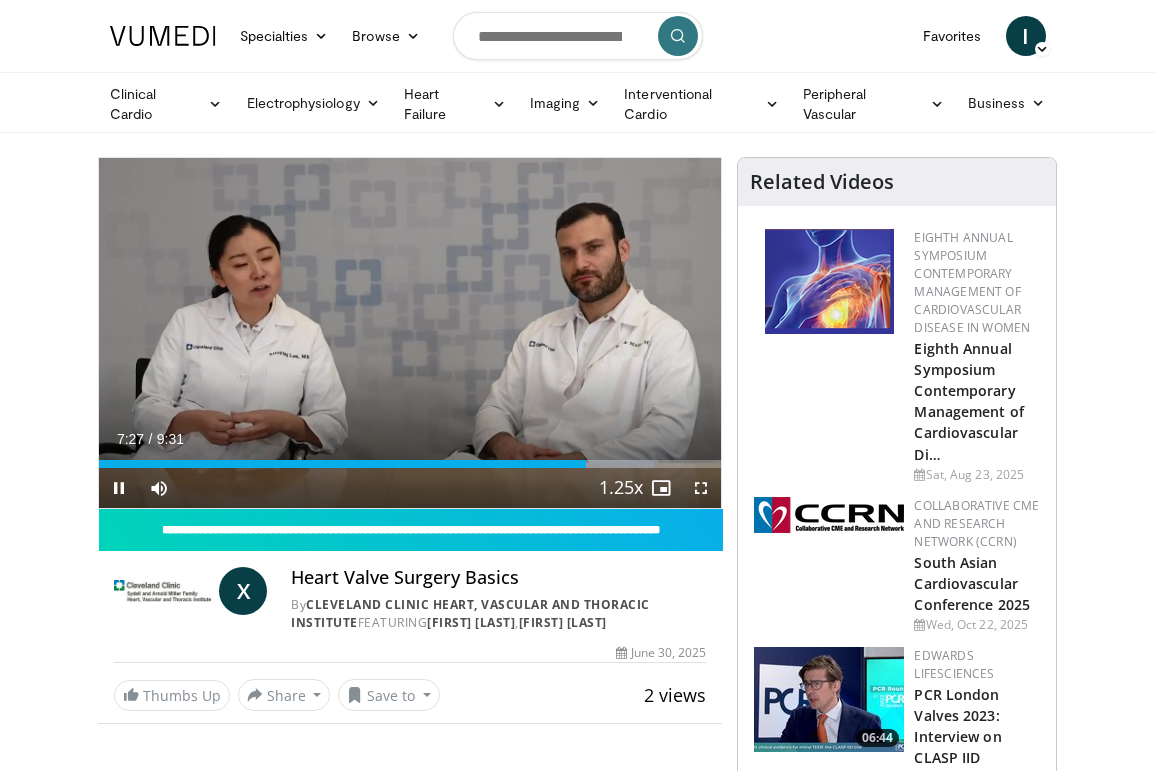 click on "40 seconds
Tap to unmute" at bounding box center (410, 333) 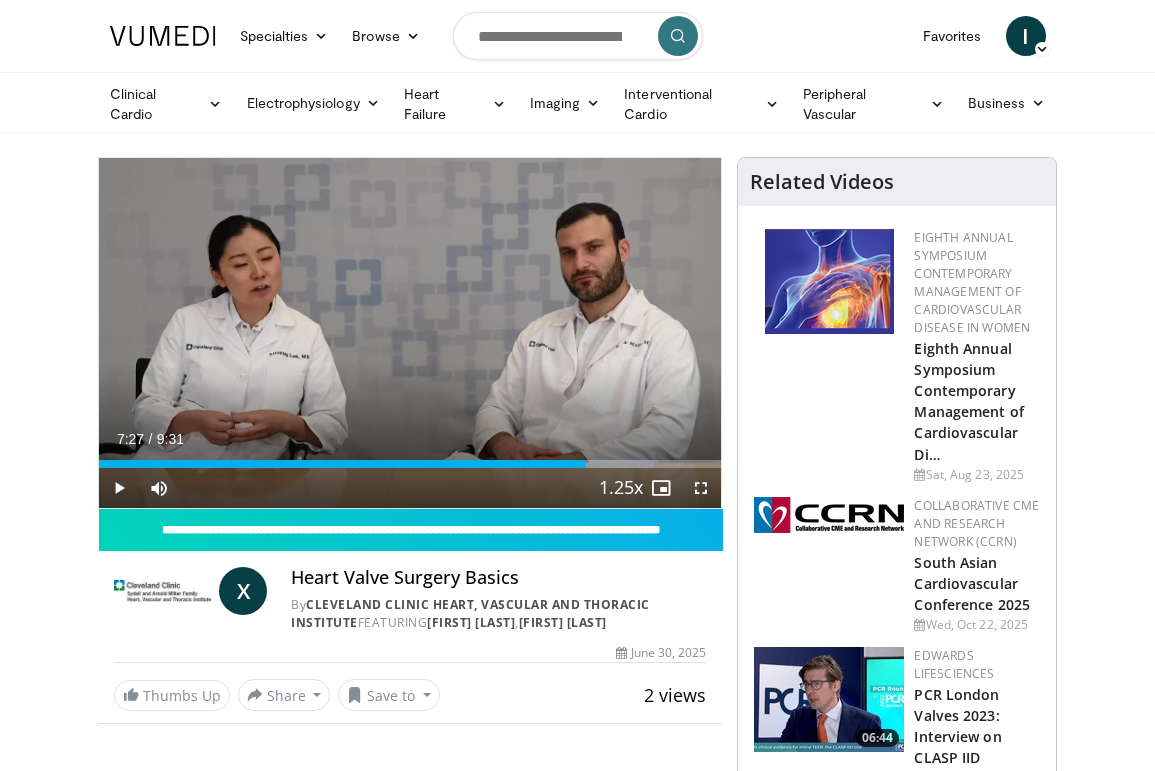 click on "40 seconds
Tap to unmute" at bounding box center (410, 333) 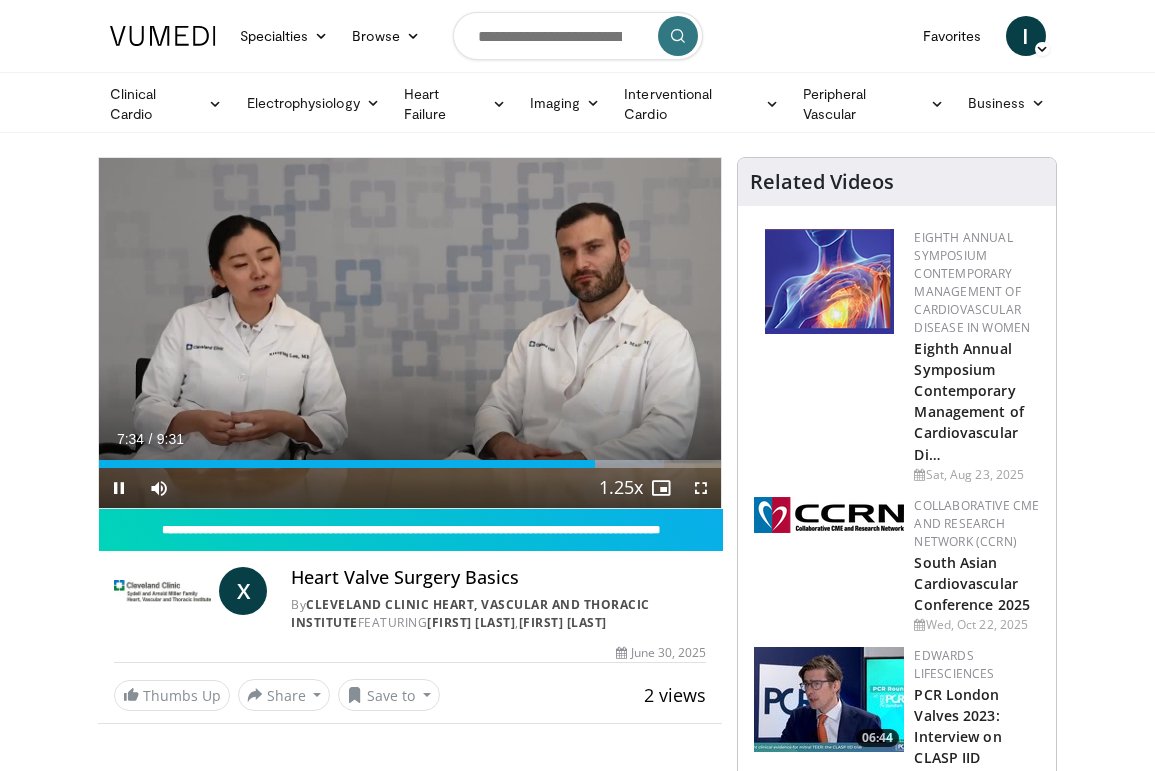 click on "40 seconds
Tap to unmute" at bounding box center [410, 333] 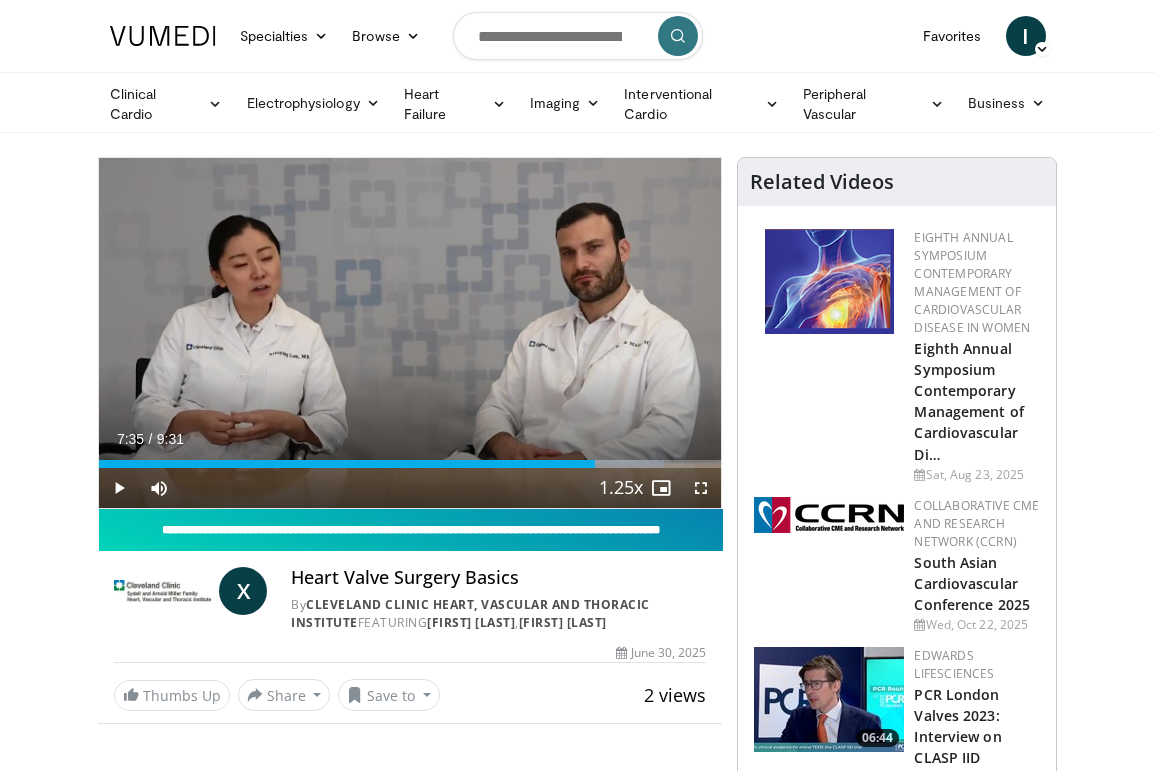 click on "**********" at bounding box center (411, 530) 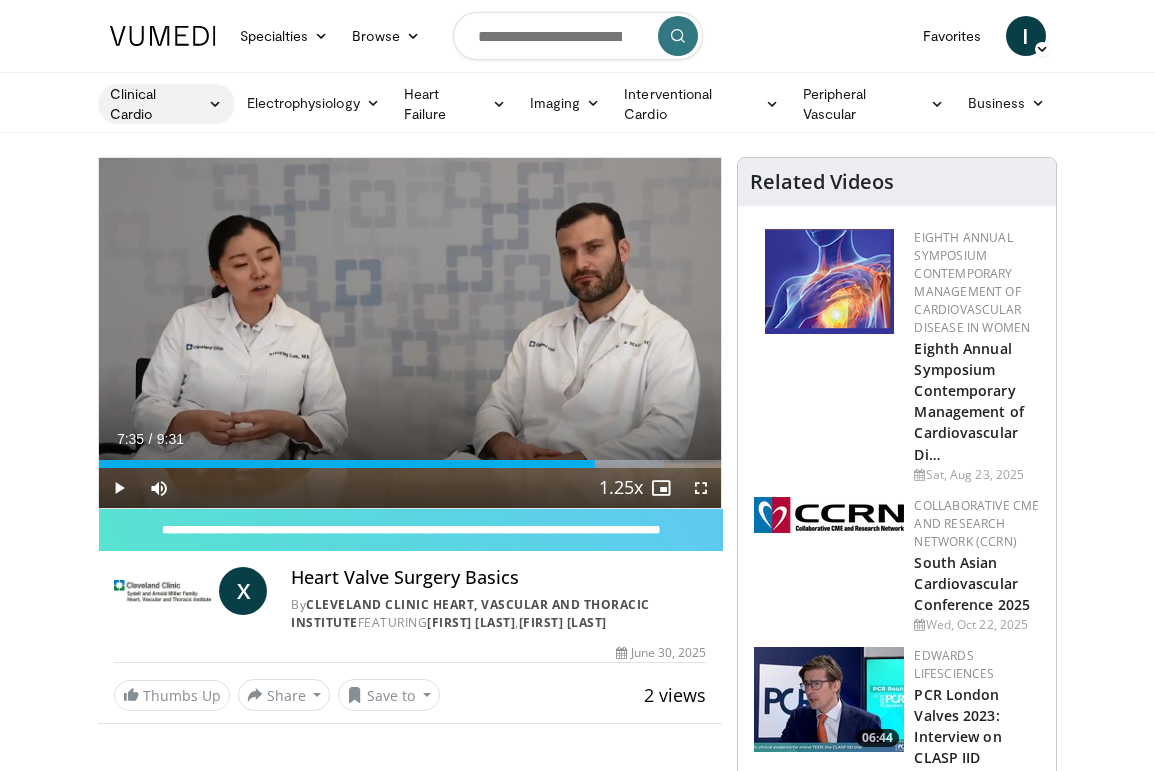 click on "Clinical Cardio" at bounding box center (166, 104) 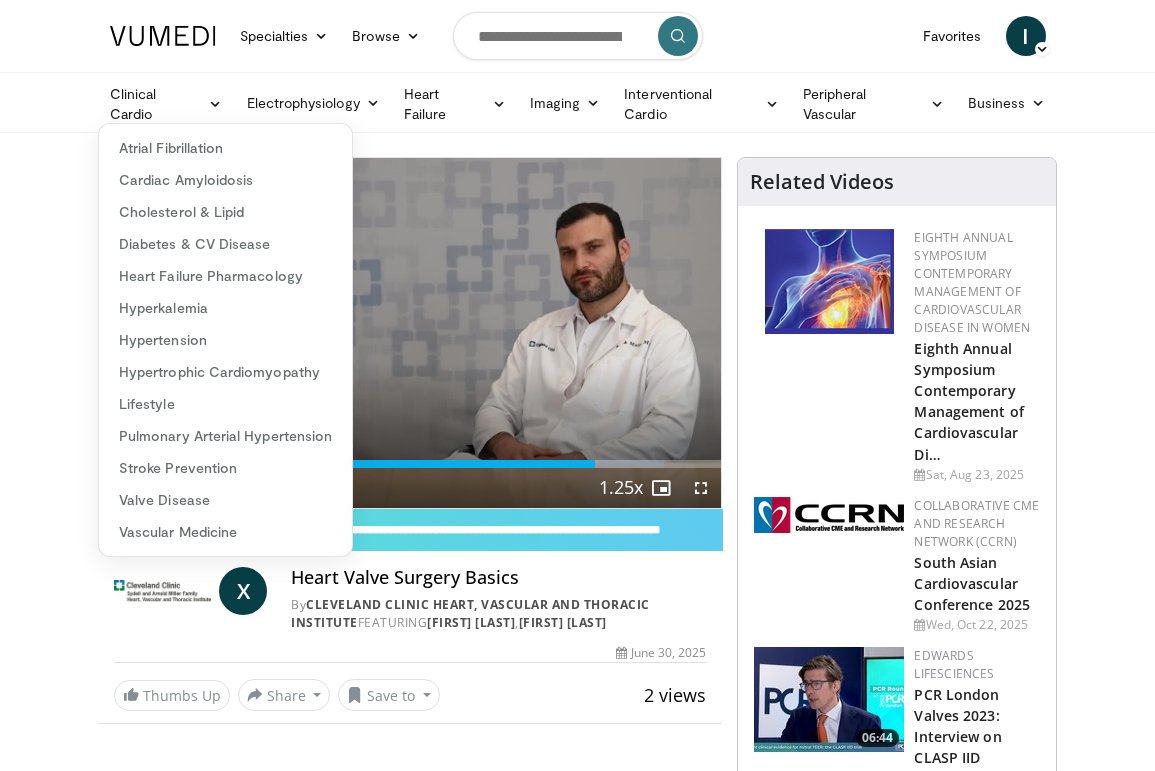 click on "Specialties
Adult & Family Medicine
Allergy, Asthma, Immunology
Anesthesiology
Cardiology
Dental
Dermatology
Endocrinology
Gastroenterology & Hepatology
General Surgery
Hematology & Oncology
Infectious Disease
Nephrology
Neurology
Neurosurgery
Obstetrics & Gynecology
Ophthalmology
Oral Maxillofacial
Orthopaedics
Otolaryngology
Pediatrics
Plastic Surgery
Podiatry
Psychiatry
Pulmonology
Radiation Oncology
Radiology
Rheumatology
Urology" at bounding box center (577, 2051) 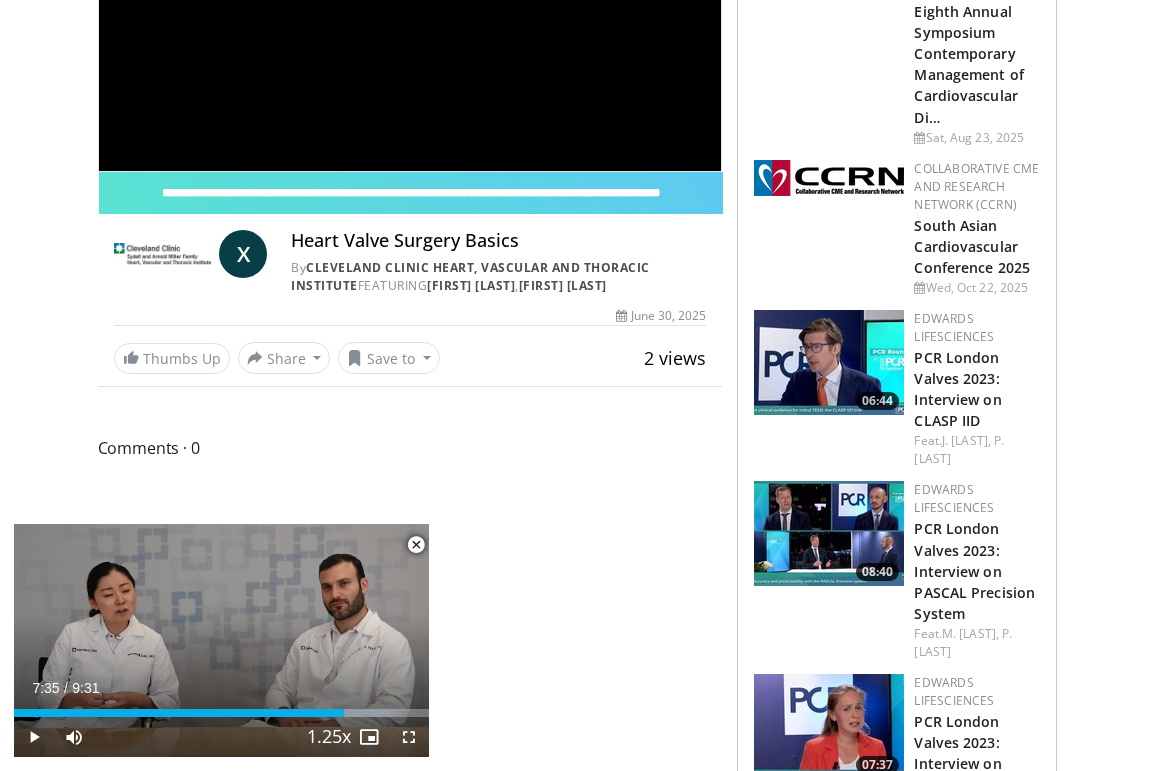 scroll, scrollTop: 457, scrollLeft: 0, axis: vertical 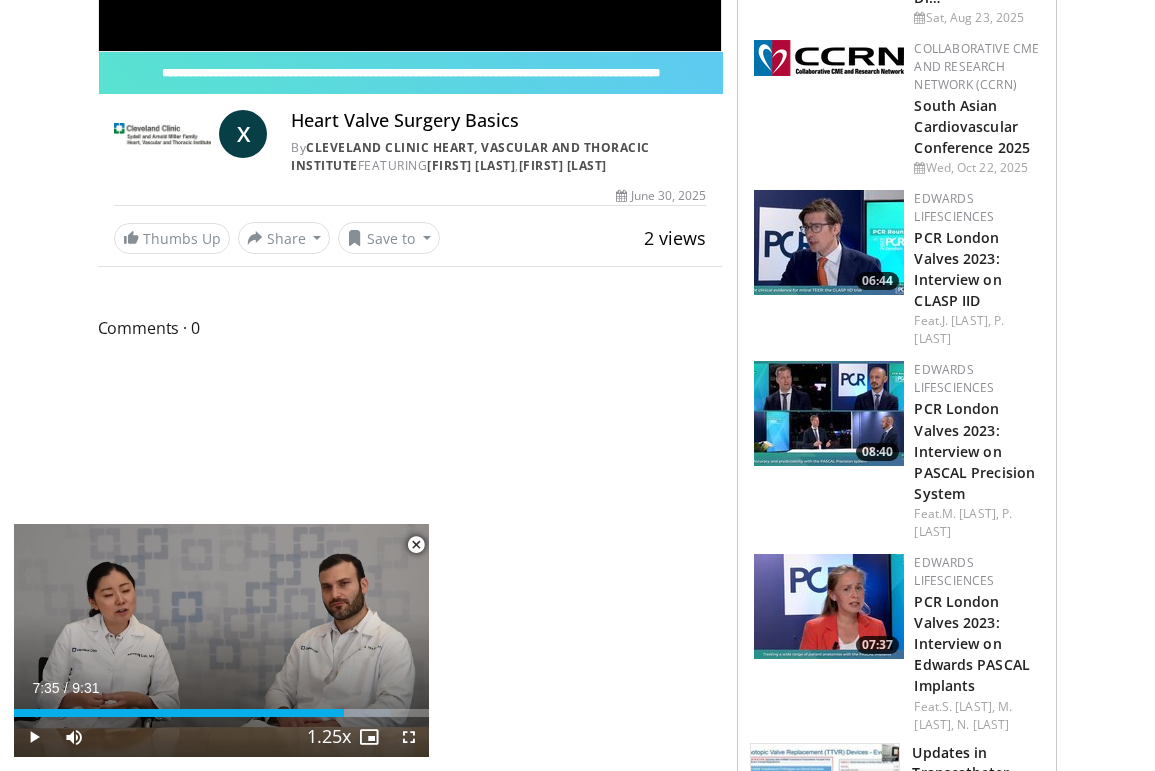 click at bounding box center [416, 545] 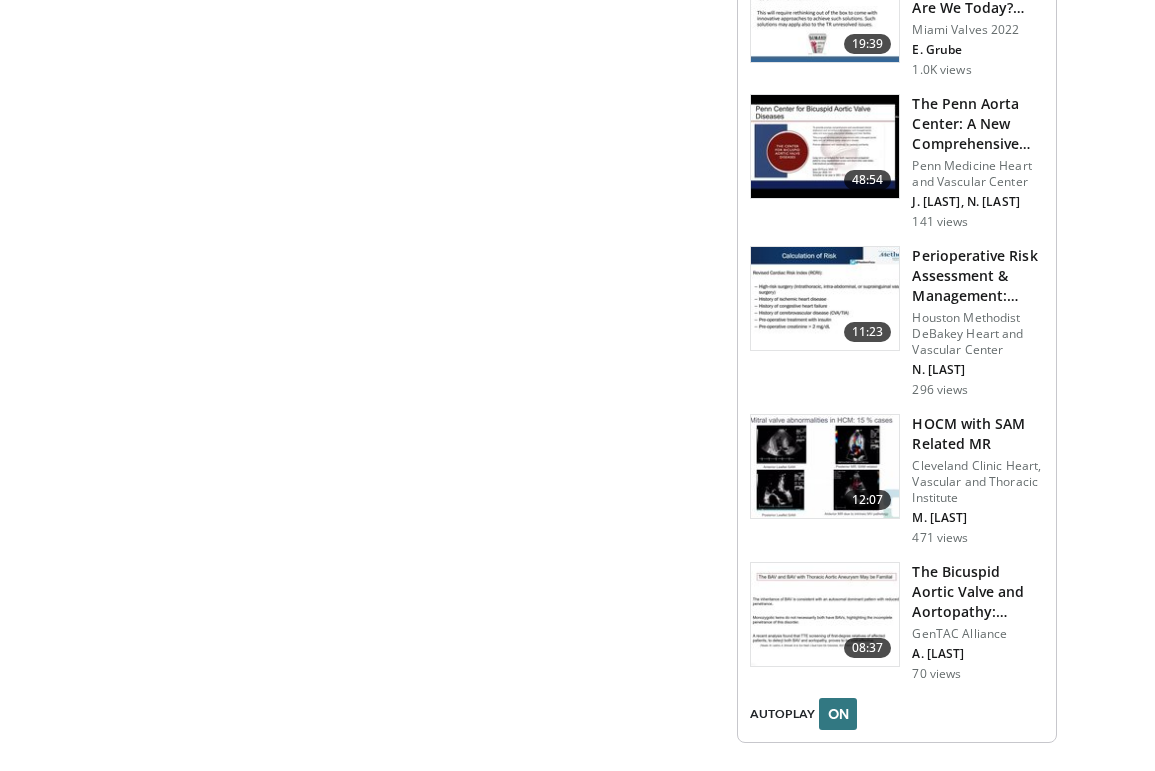 scroll, scrollTop: 3252, scrollLeft: 0, axis: vertical 